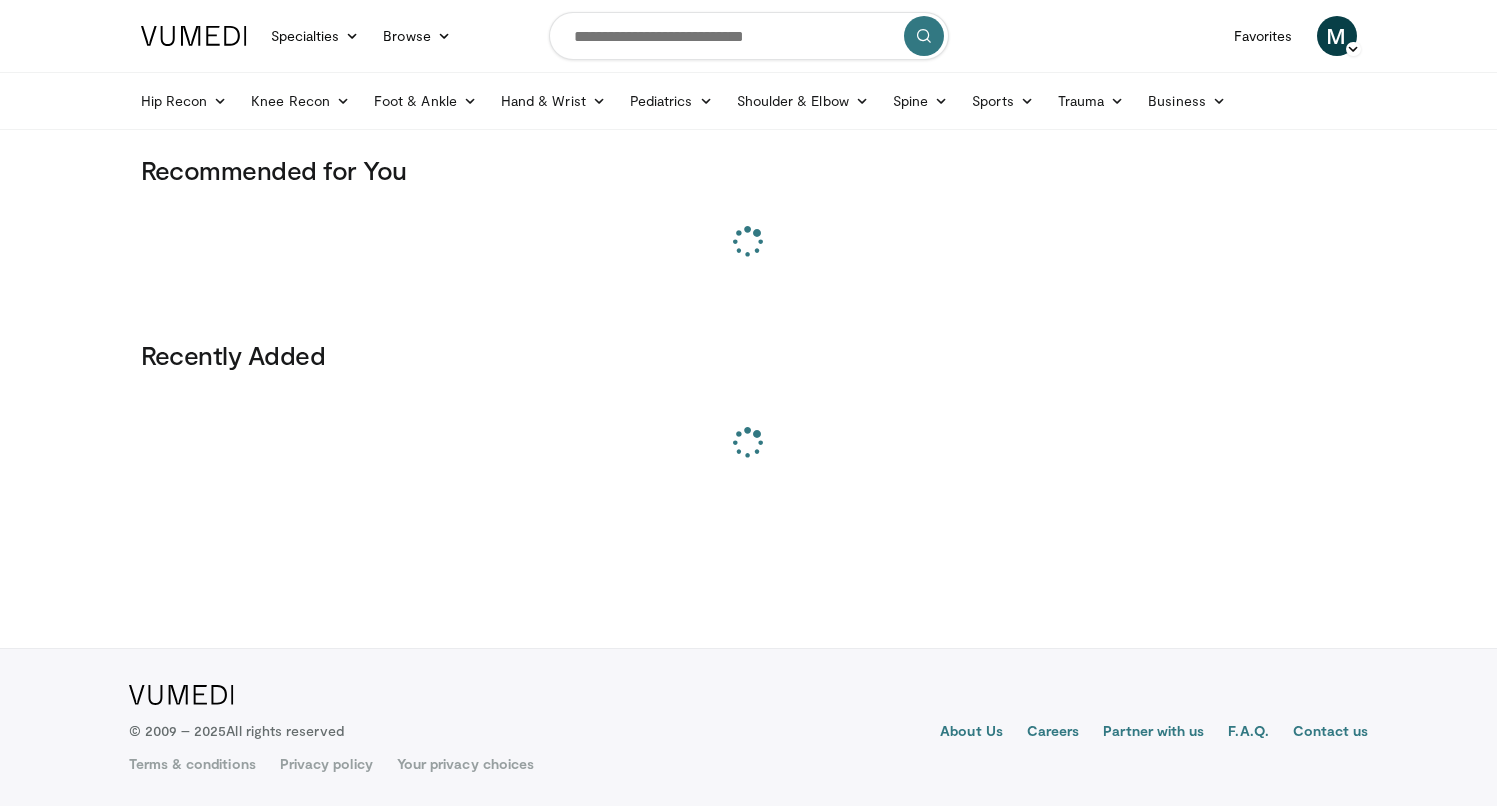 scroll, scrollTop: 0, scrollLeft: 0, axis: both 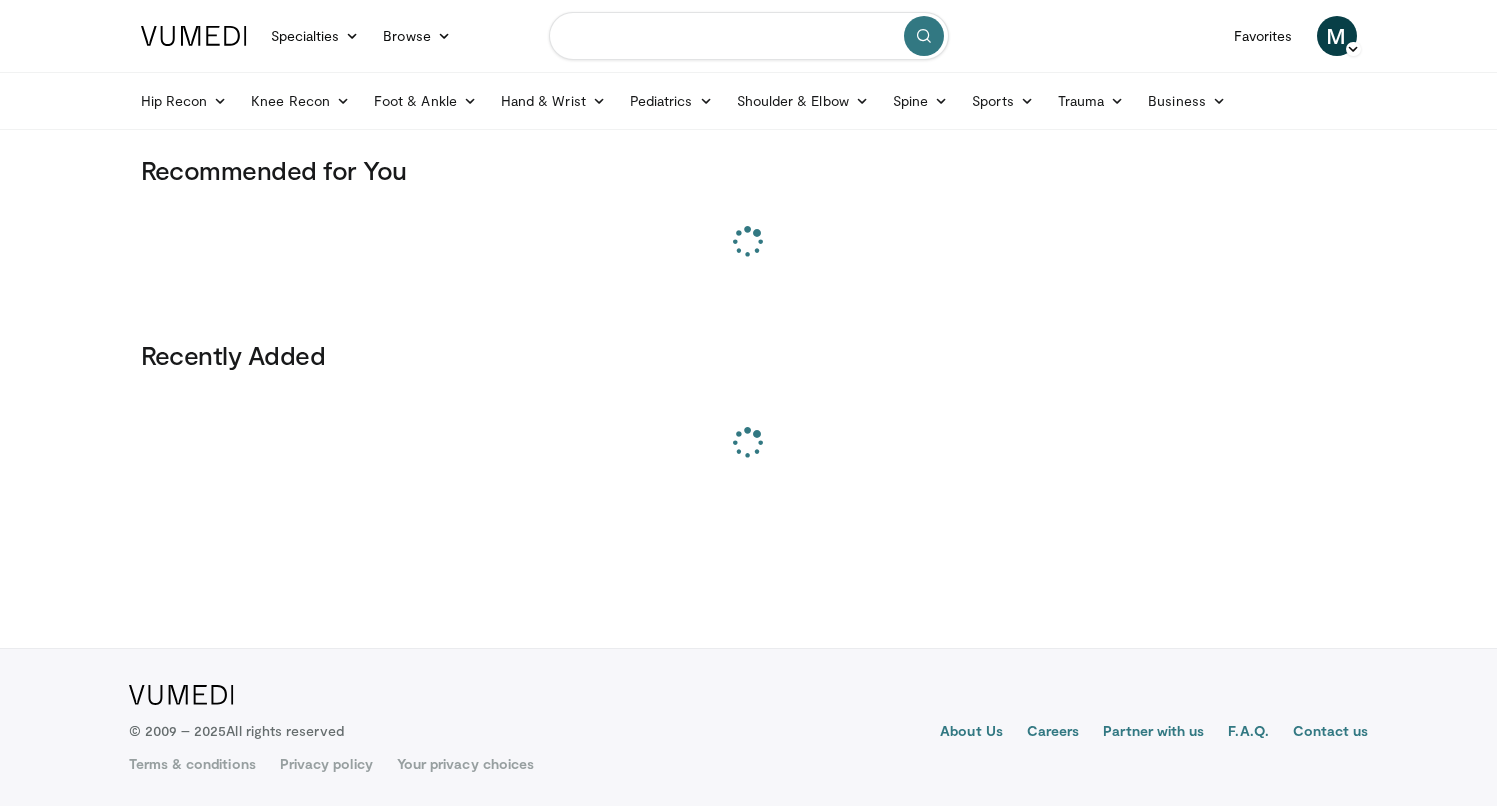 click at bounding box center [749, 36] 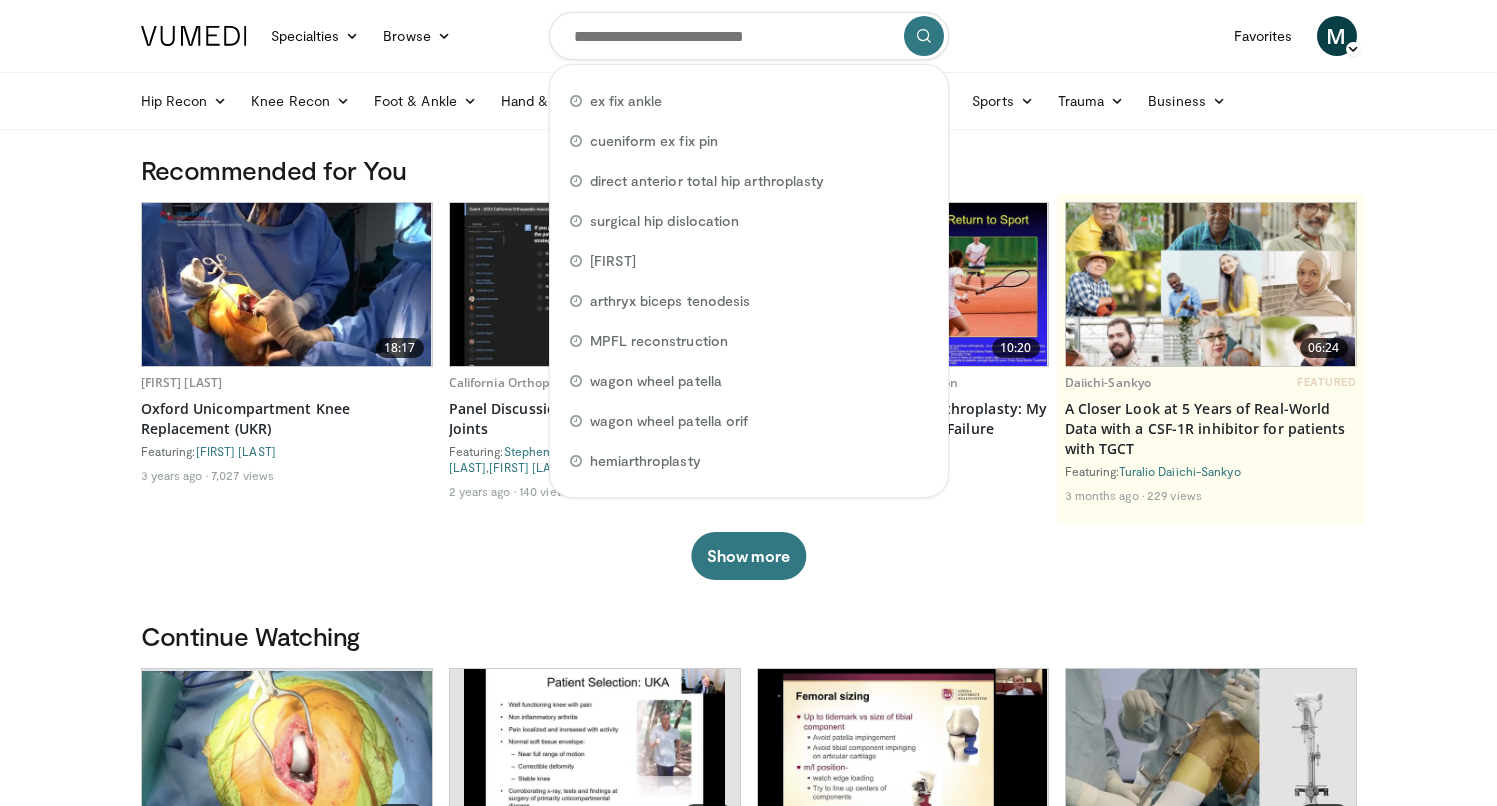click on "Hip Recon
Hip Arthroplasty
Revision Hip Arthroplasty
Hip Preservation
Knee Recon
Knee Arthroplasty
Revision Knee Arthroplasty
Knee Preservation
Foot & Ankle
Forefoot
Midfoot
Hindfoot
Ankle
Hand & Wrist
Hand Hip" at bounding box center (749, 101) 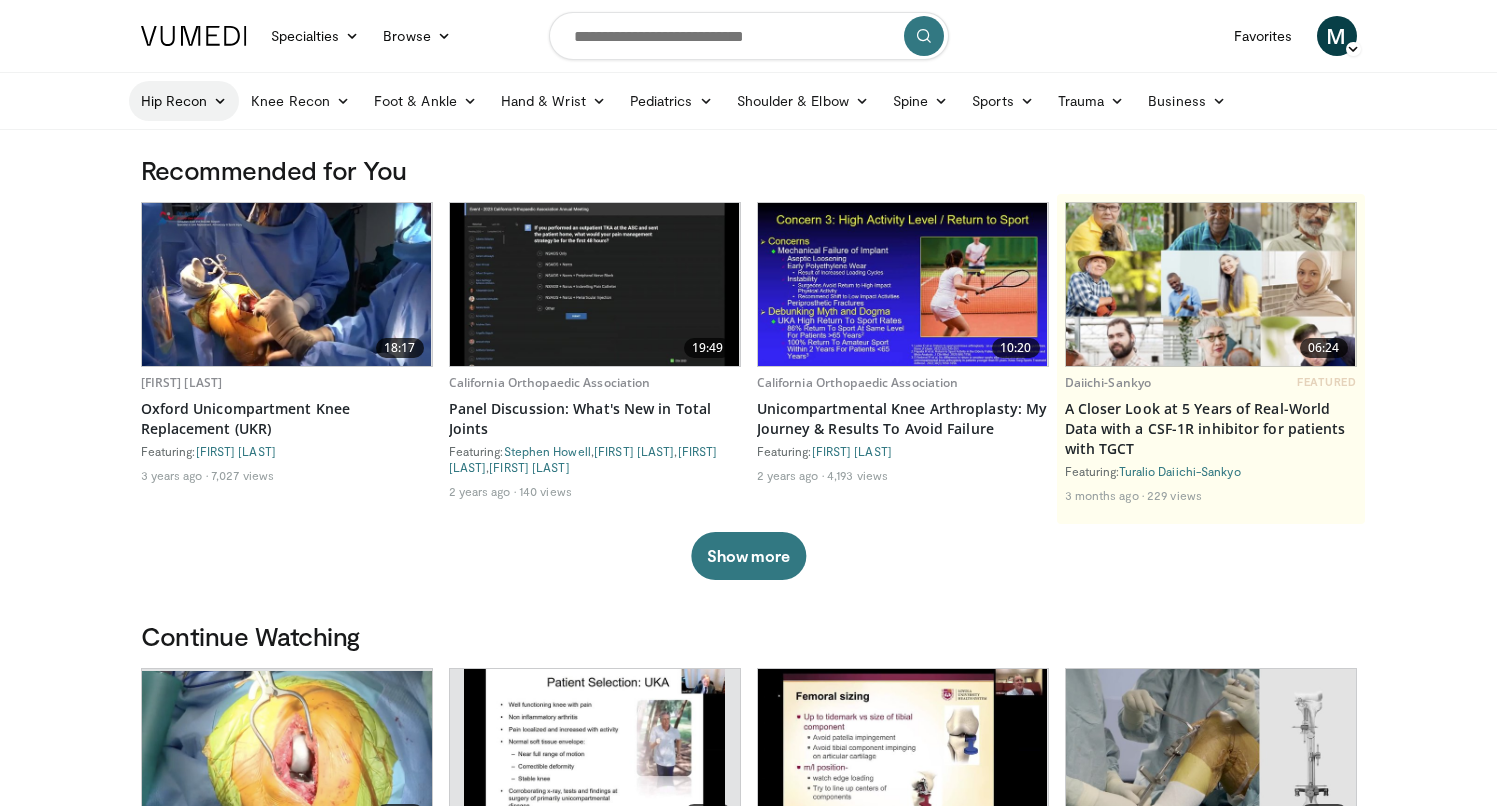 click on "Hip Recon" at bounding box center (184, 101) 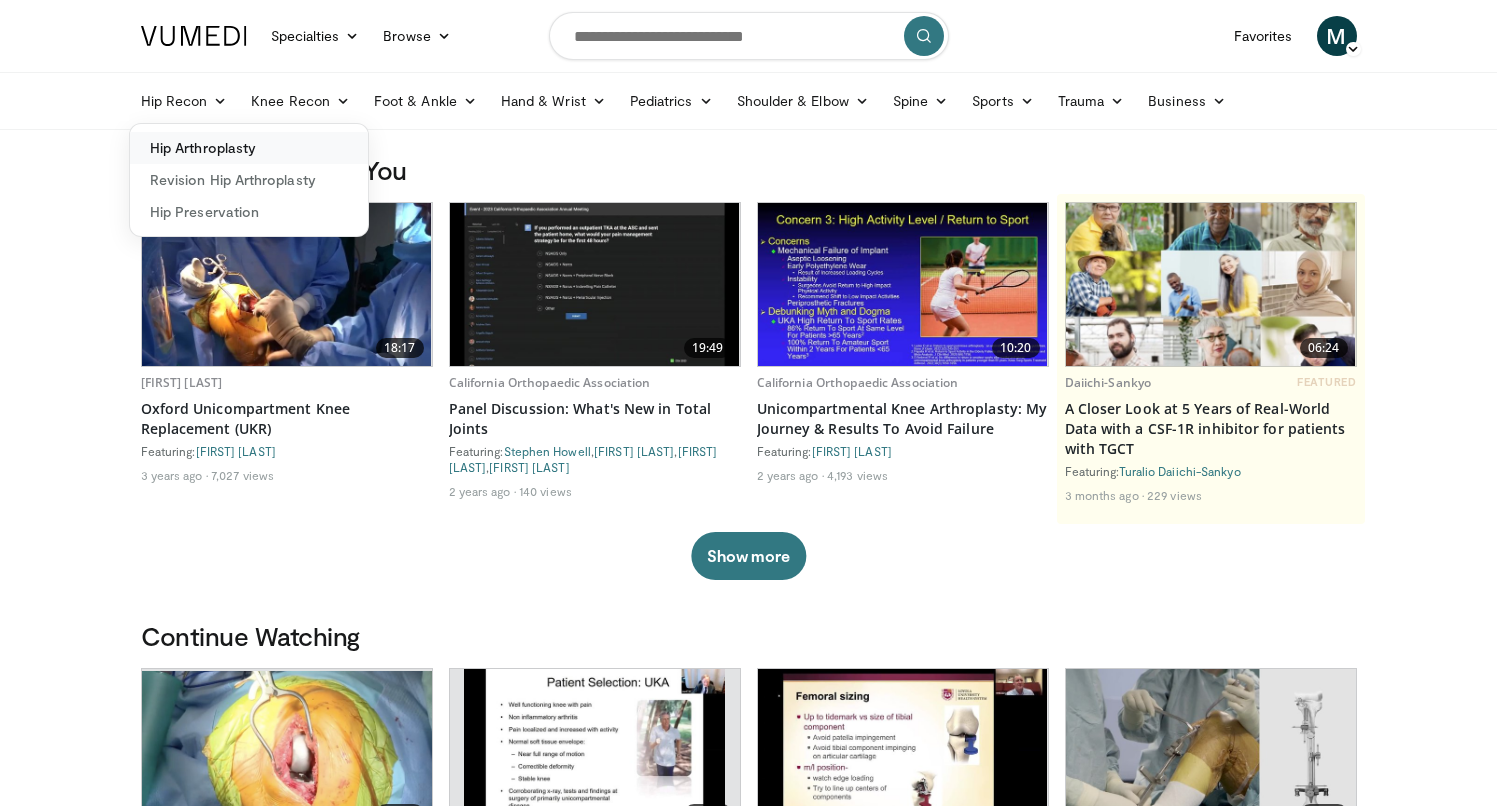 click on "Hip Arthroplasty" at bounding box center (249, 148) 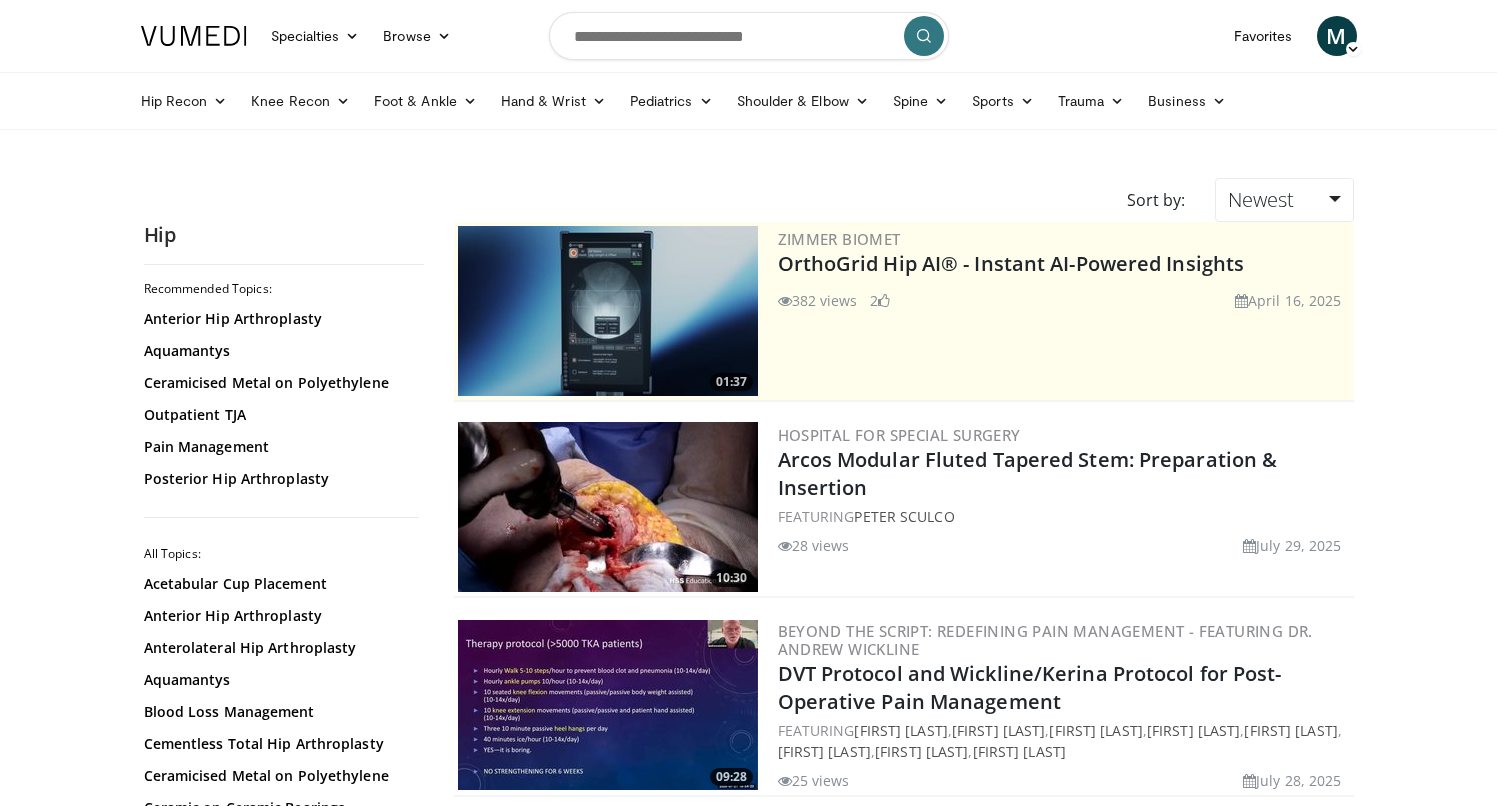 scroll, scrollTop: 0, scrollLeft: 0, axis: both 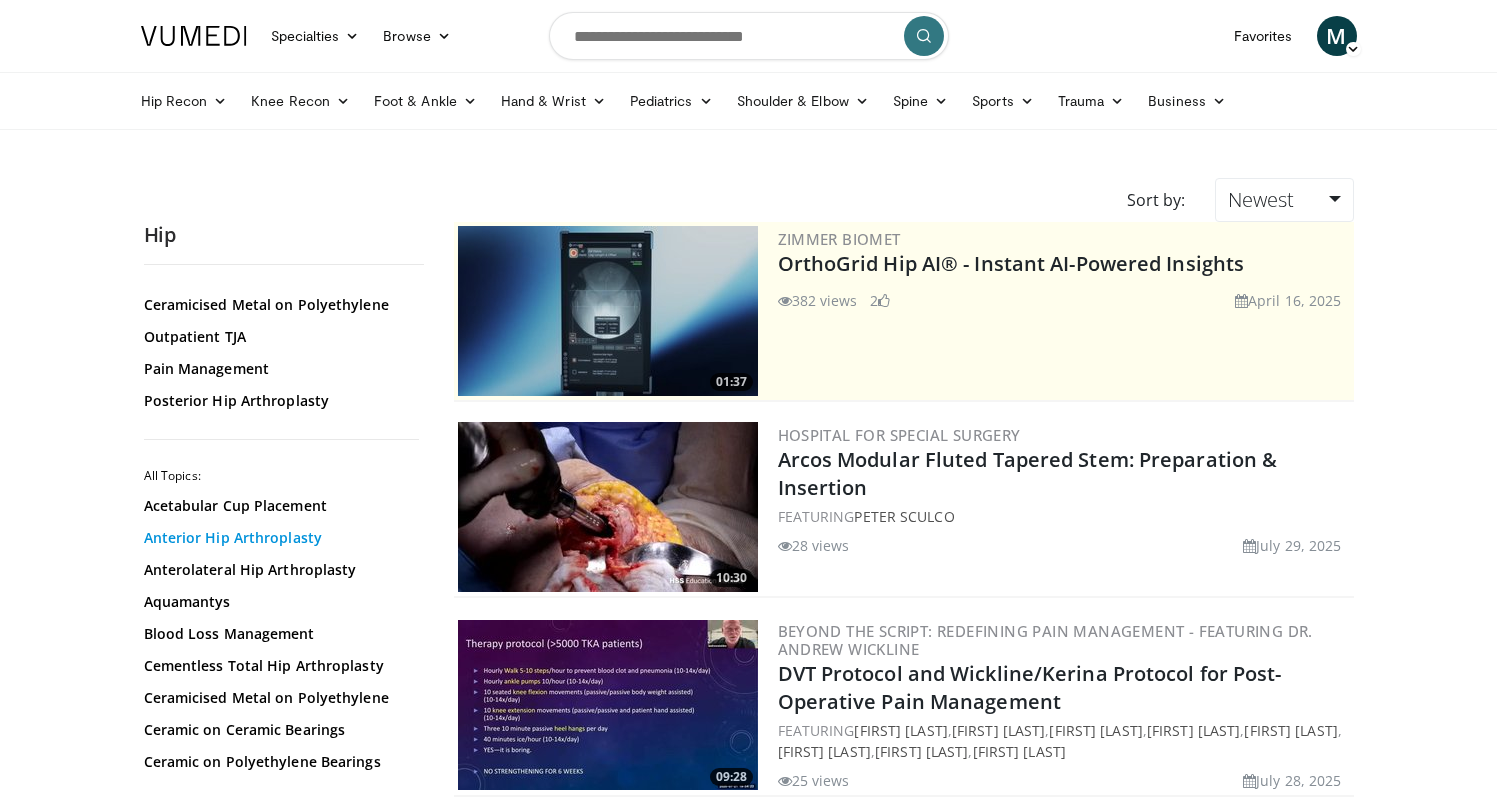 click on "Anterior Hip Arthroplasty" at bounding box center [279, 538] 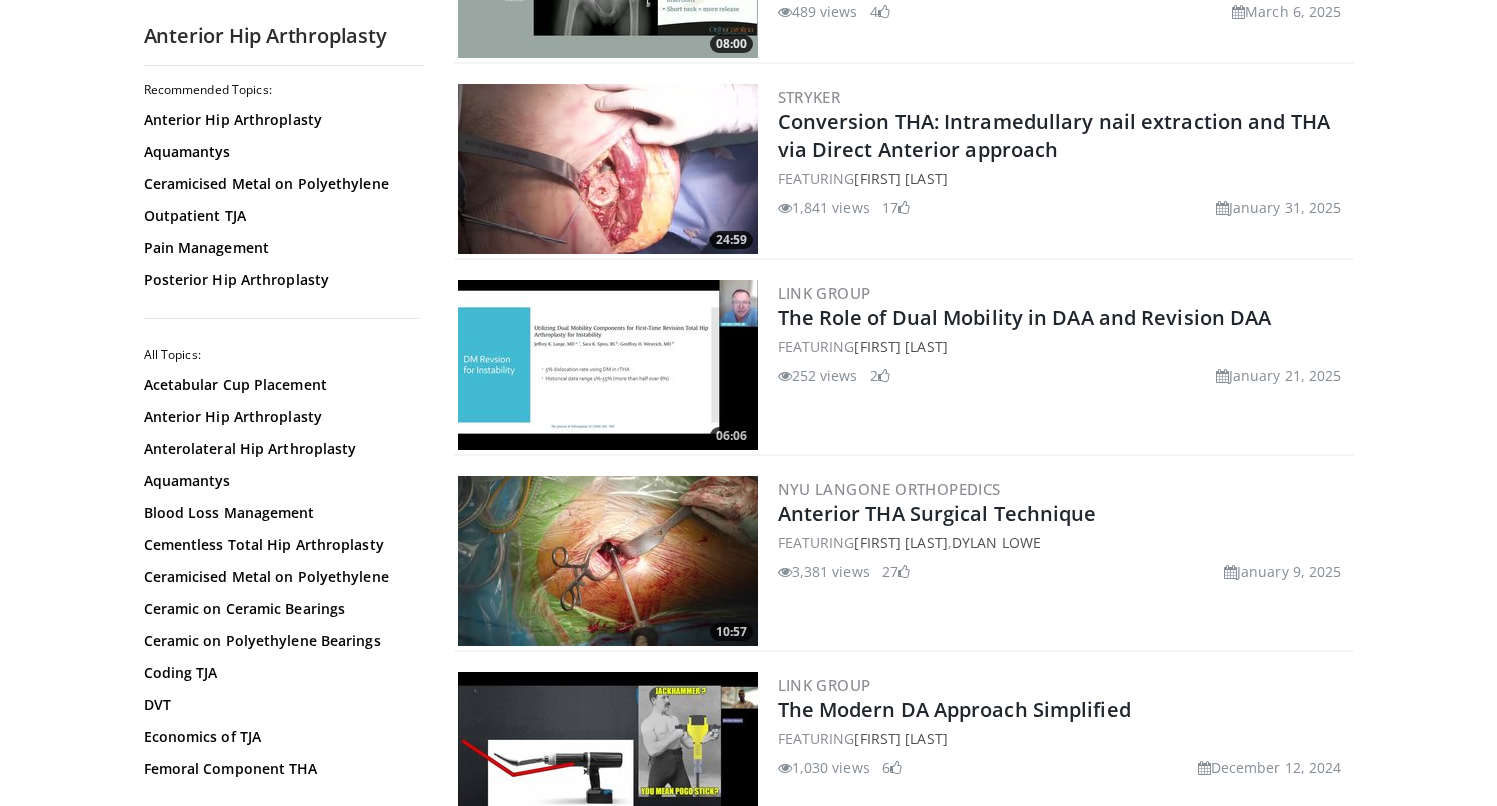 scroll, scrollTop: 1918, scrollLeft: 0, axis: vertical 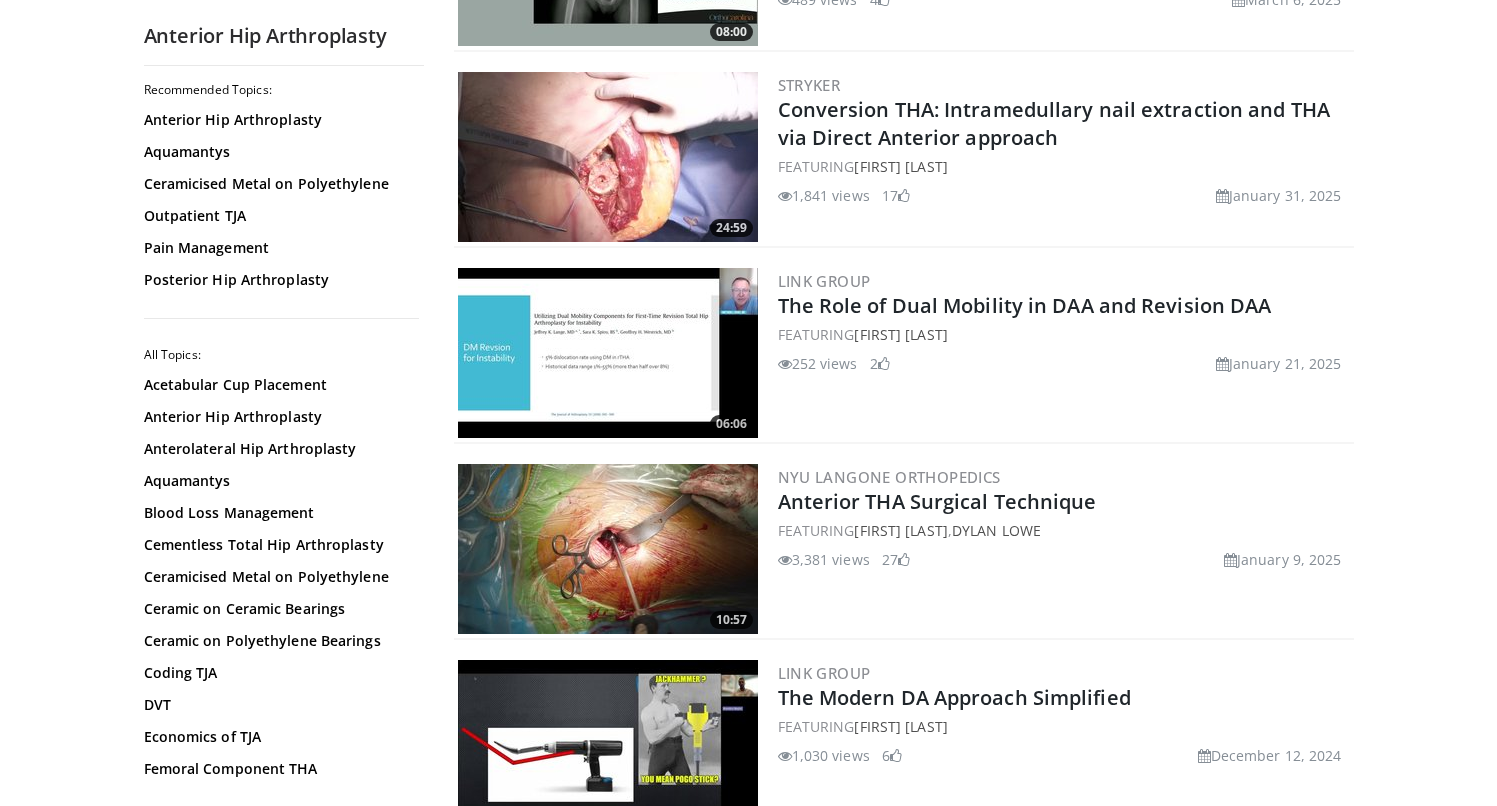 click at bounding box center (608, 549) 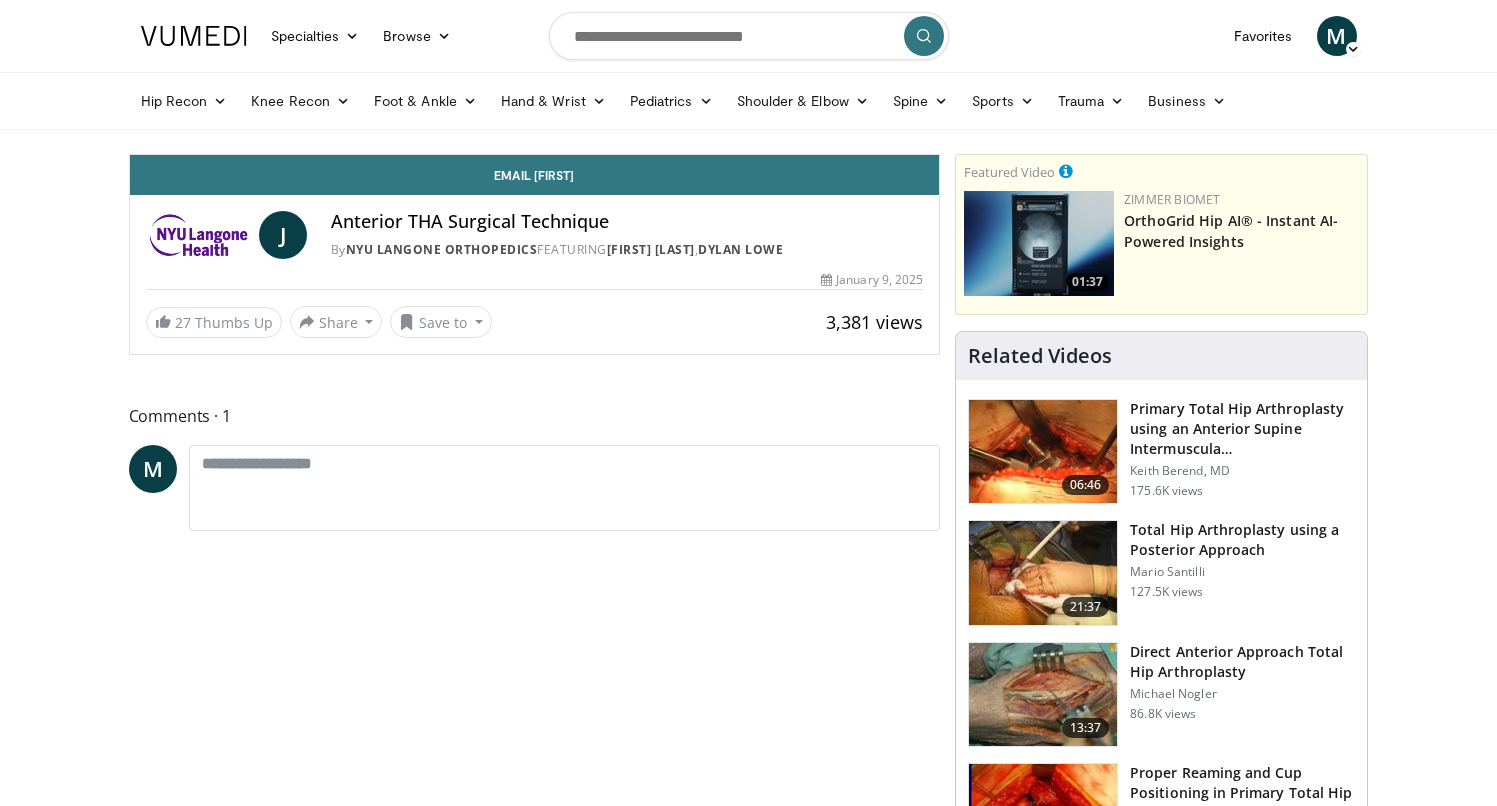 scroll, scrollTop: 0, scrollLeft: 0, axis: both 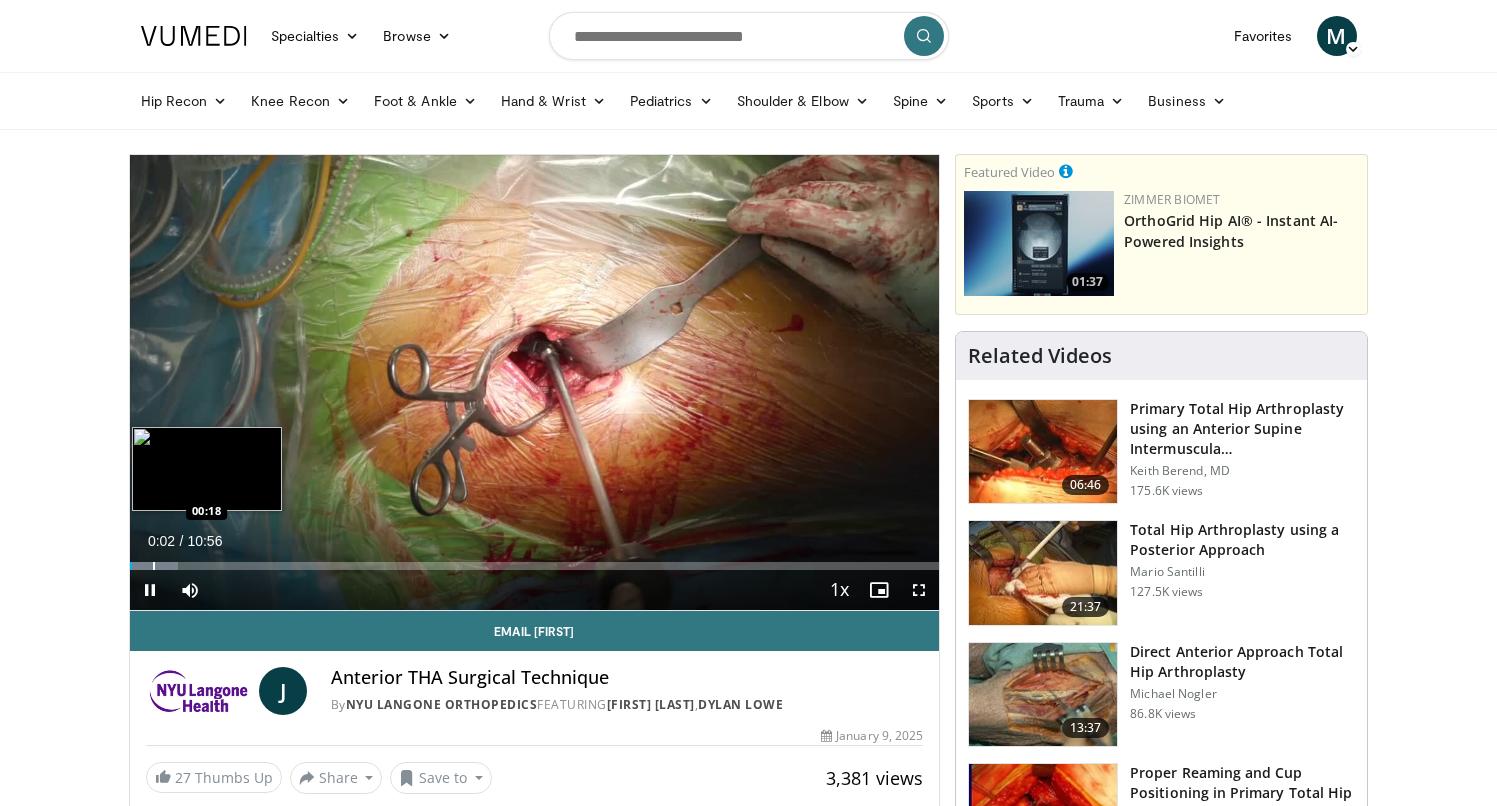 click at bounding box center (154, 566) 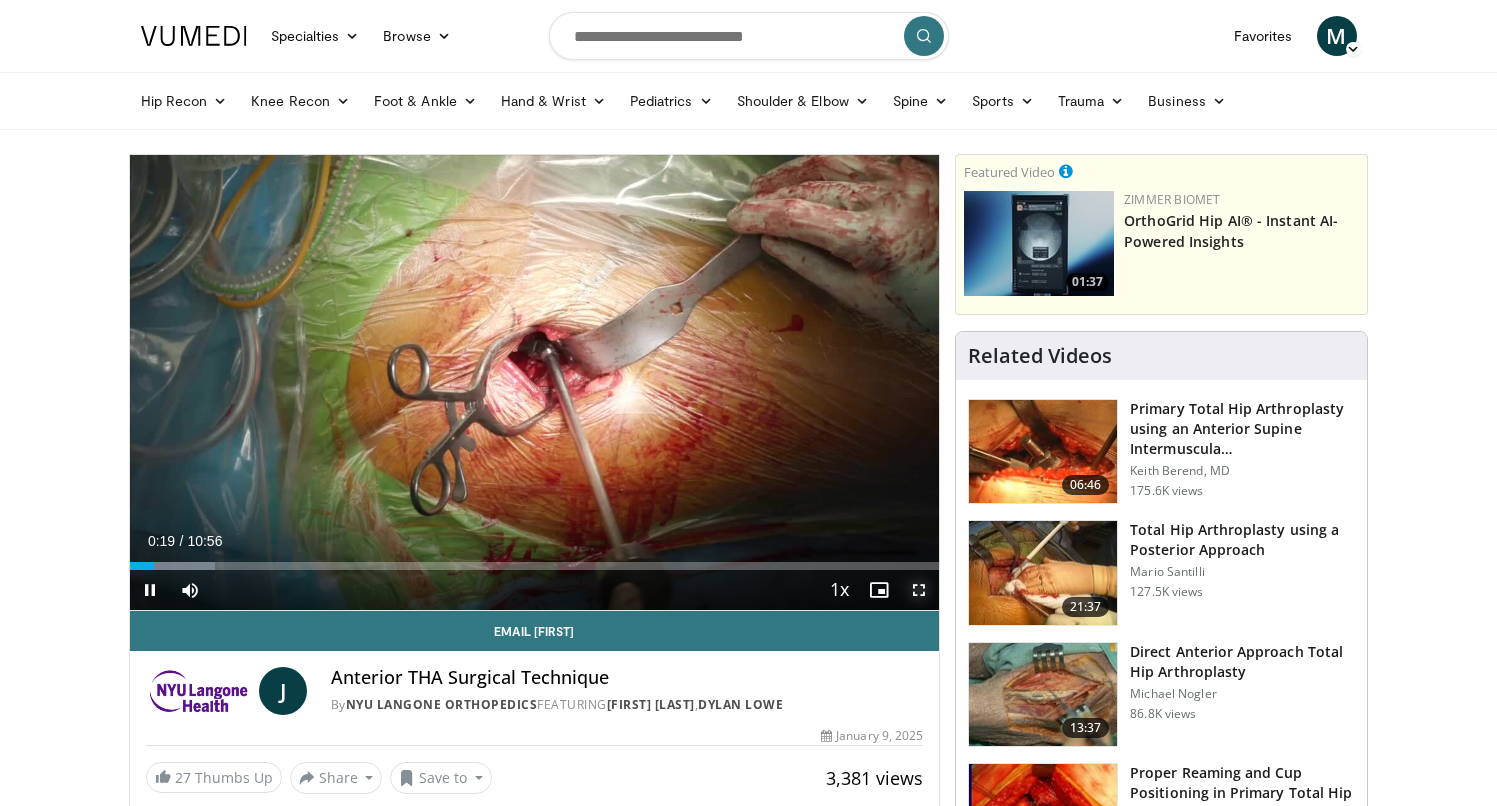 click at bounding box center [919, 590] 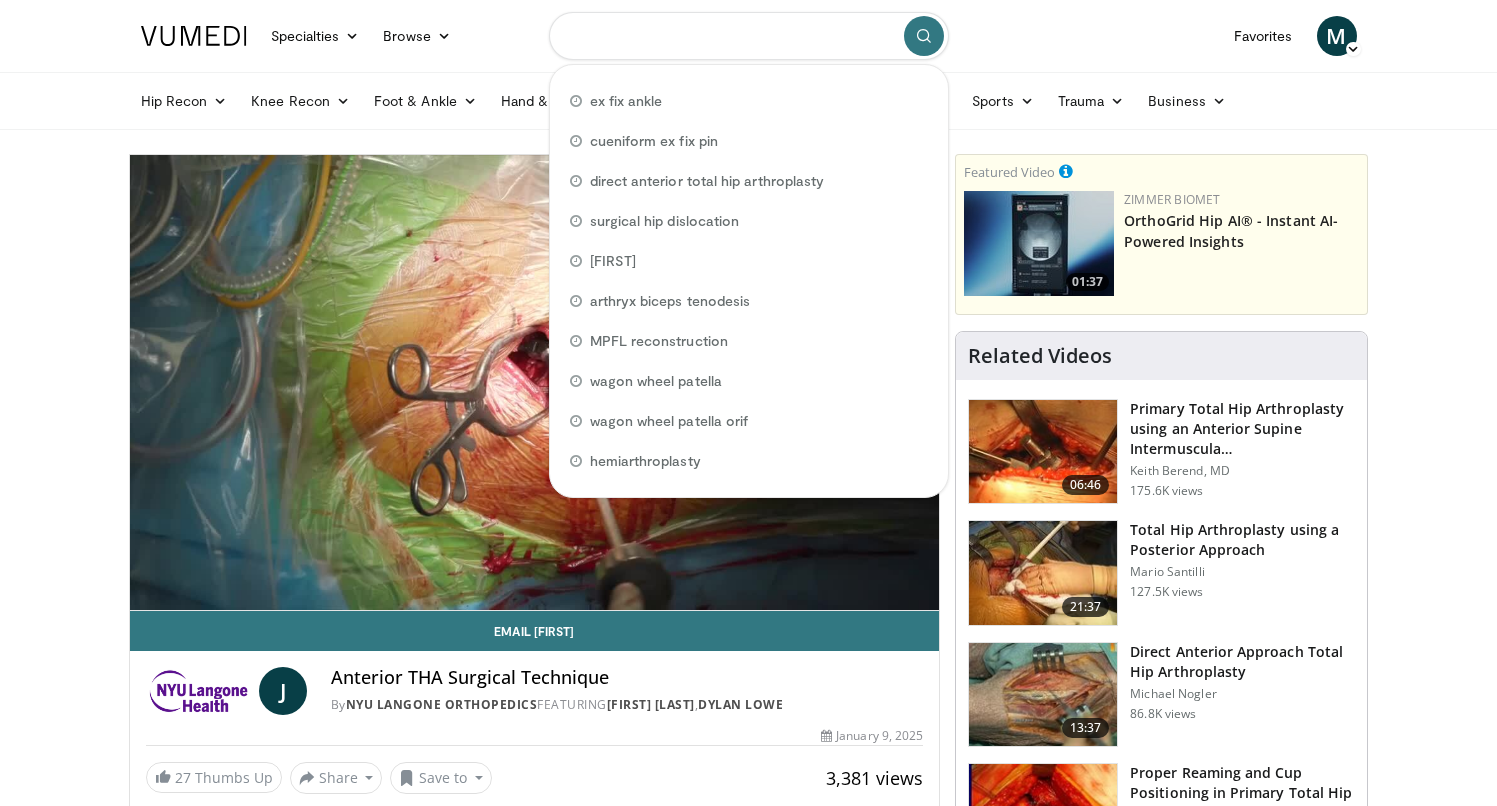 click at bounding box center [749, 36] 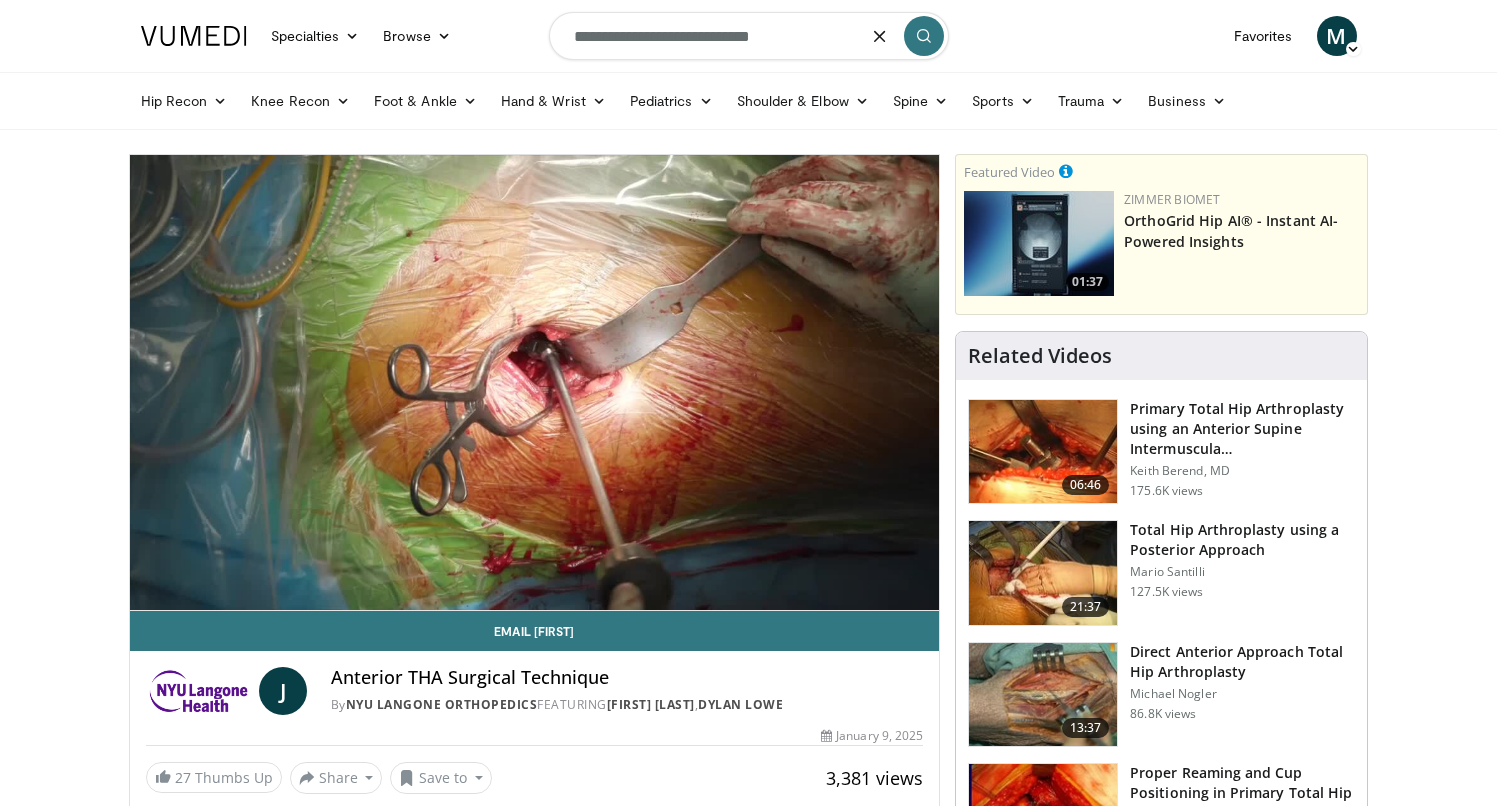 type on "**********" 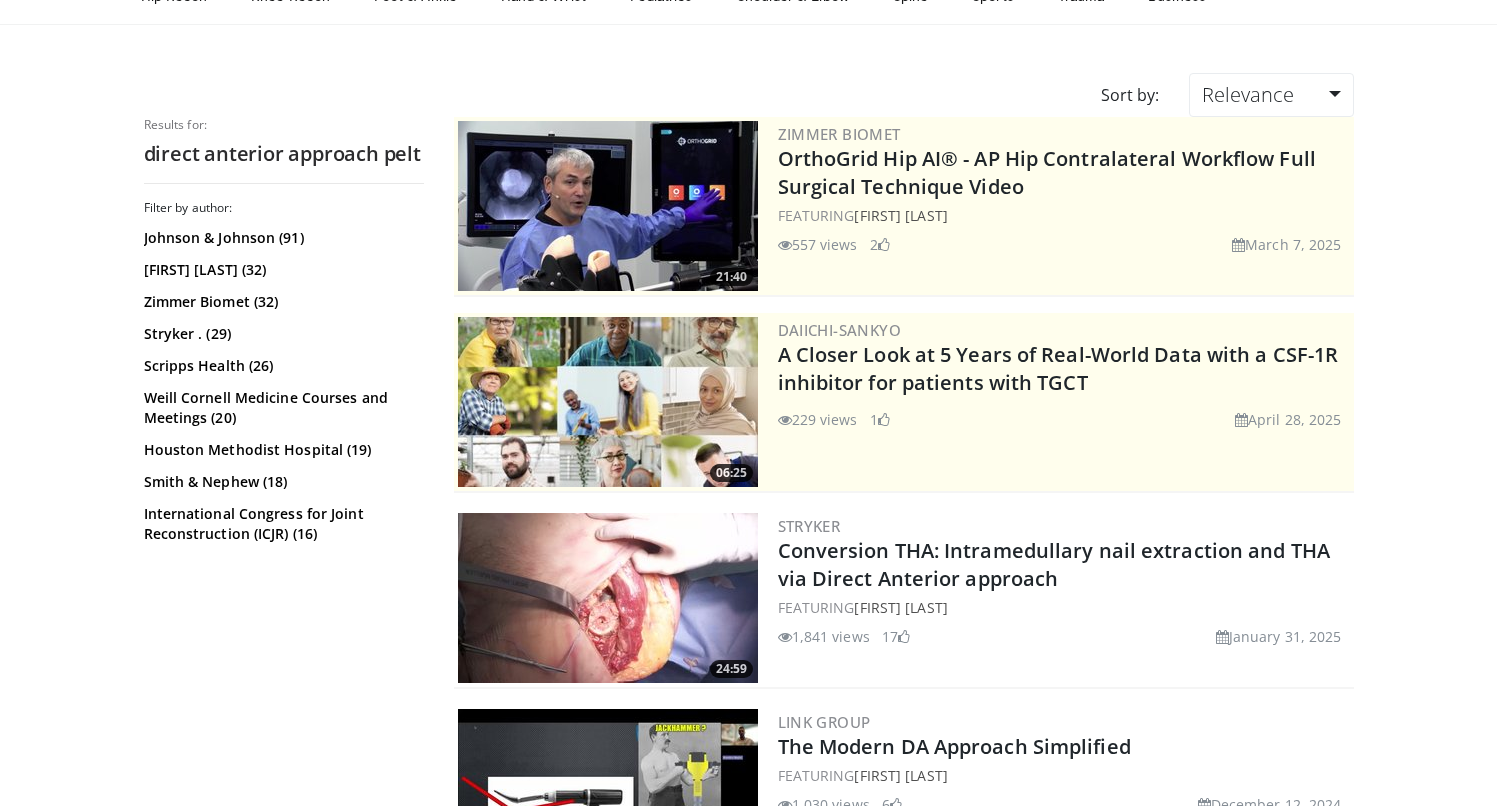 scroll, scrollTop: 0, scrollLeft: 0, axis: both 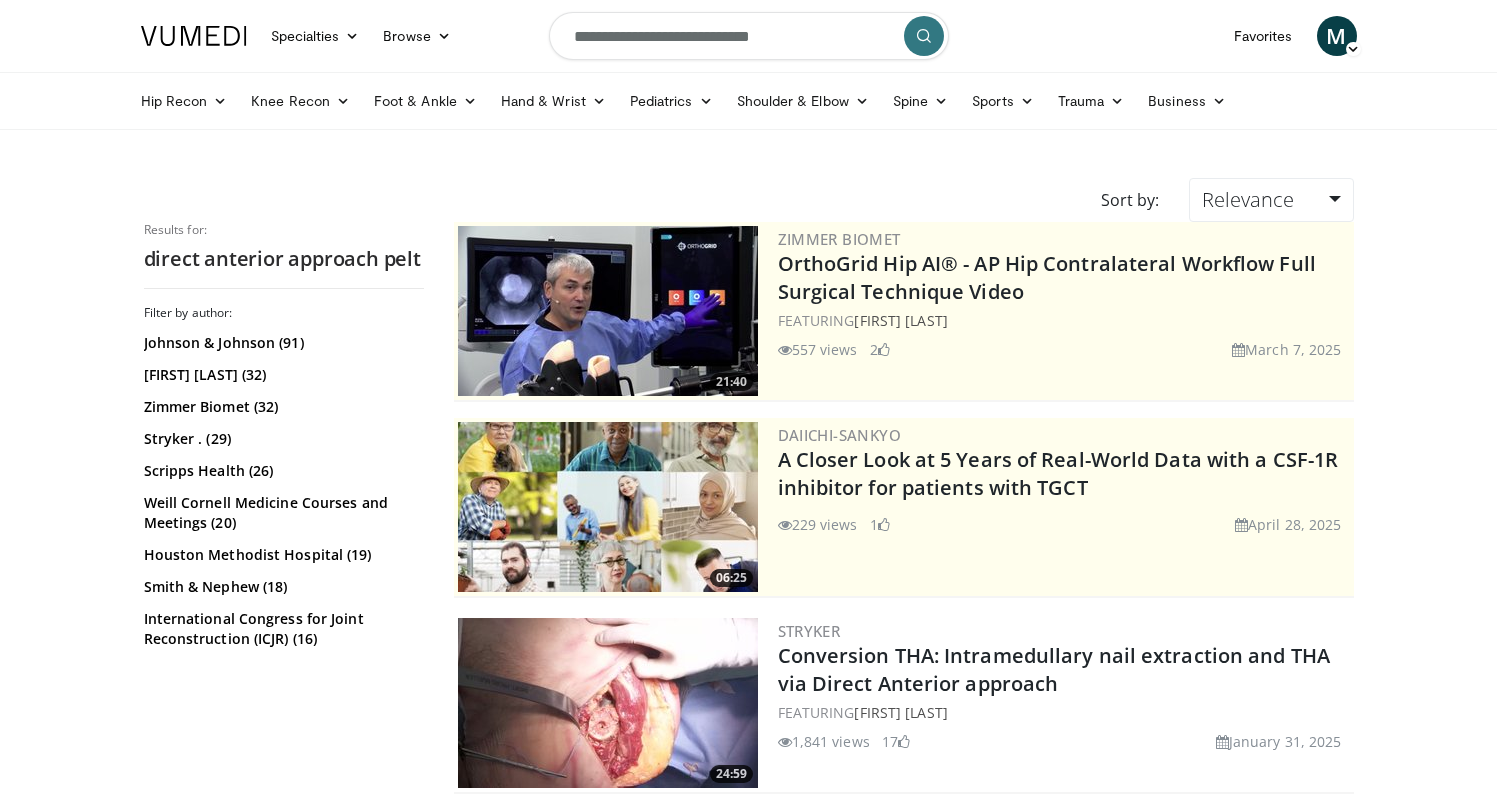 click on "**********" at bounding box center [749, 36] 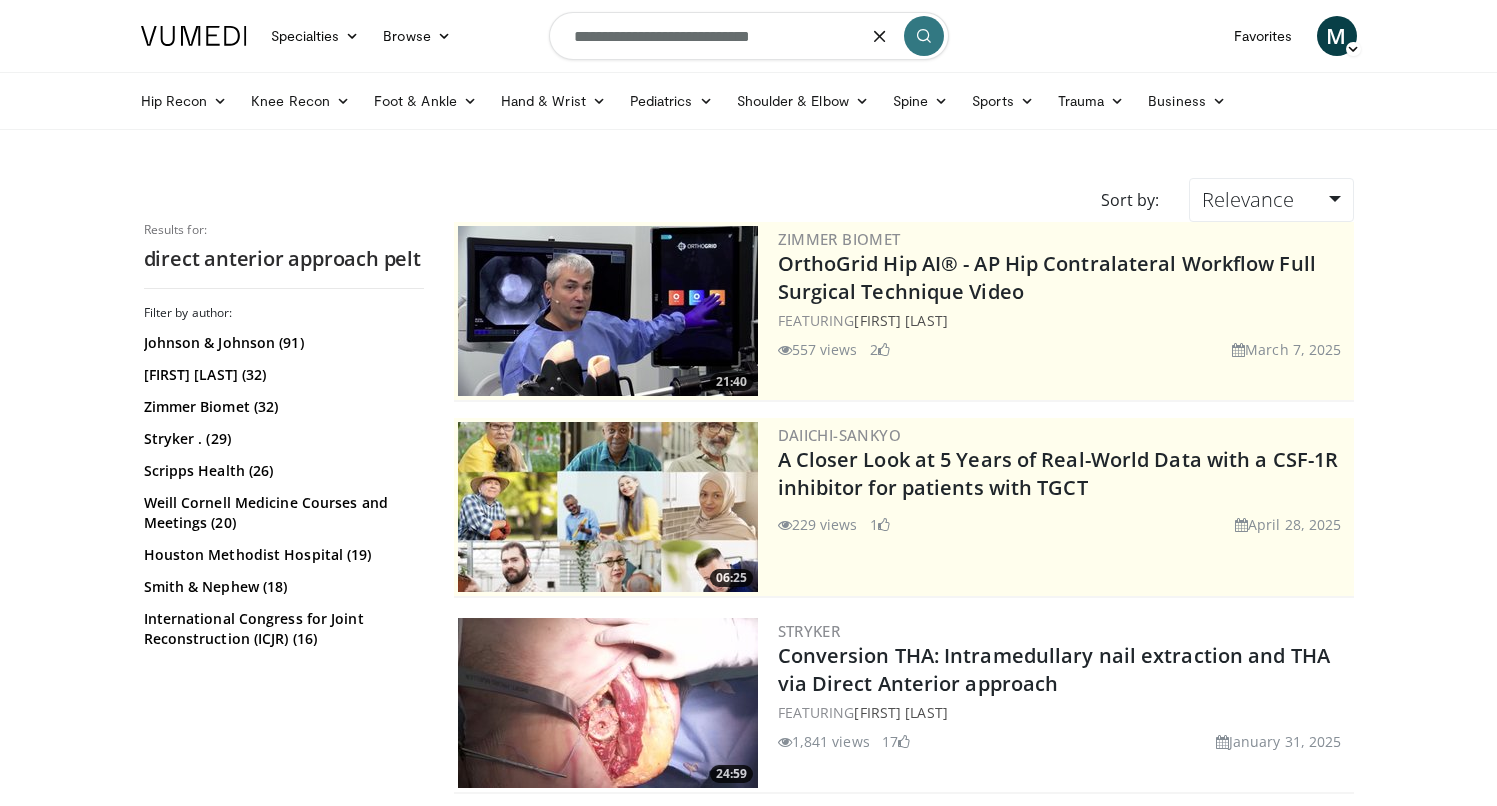 click on "**********" at bounding box center [749, 36] 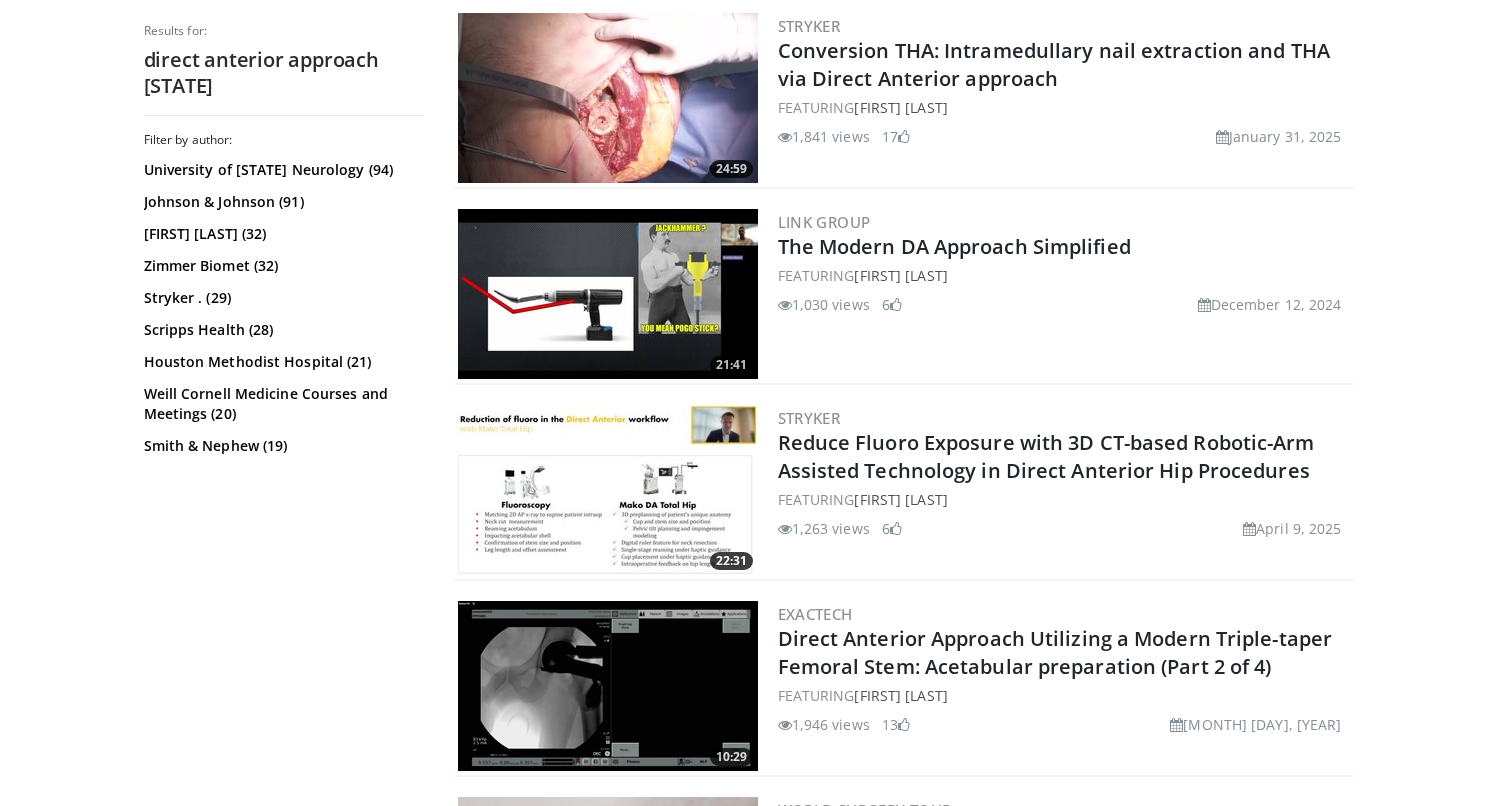 scroll, scrollTop: 630, scrollLeft: 0, axis: vertical 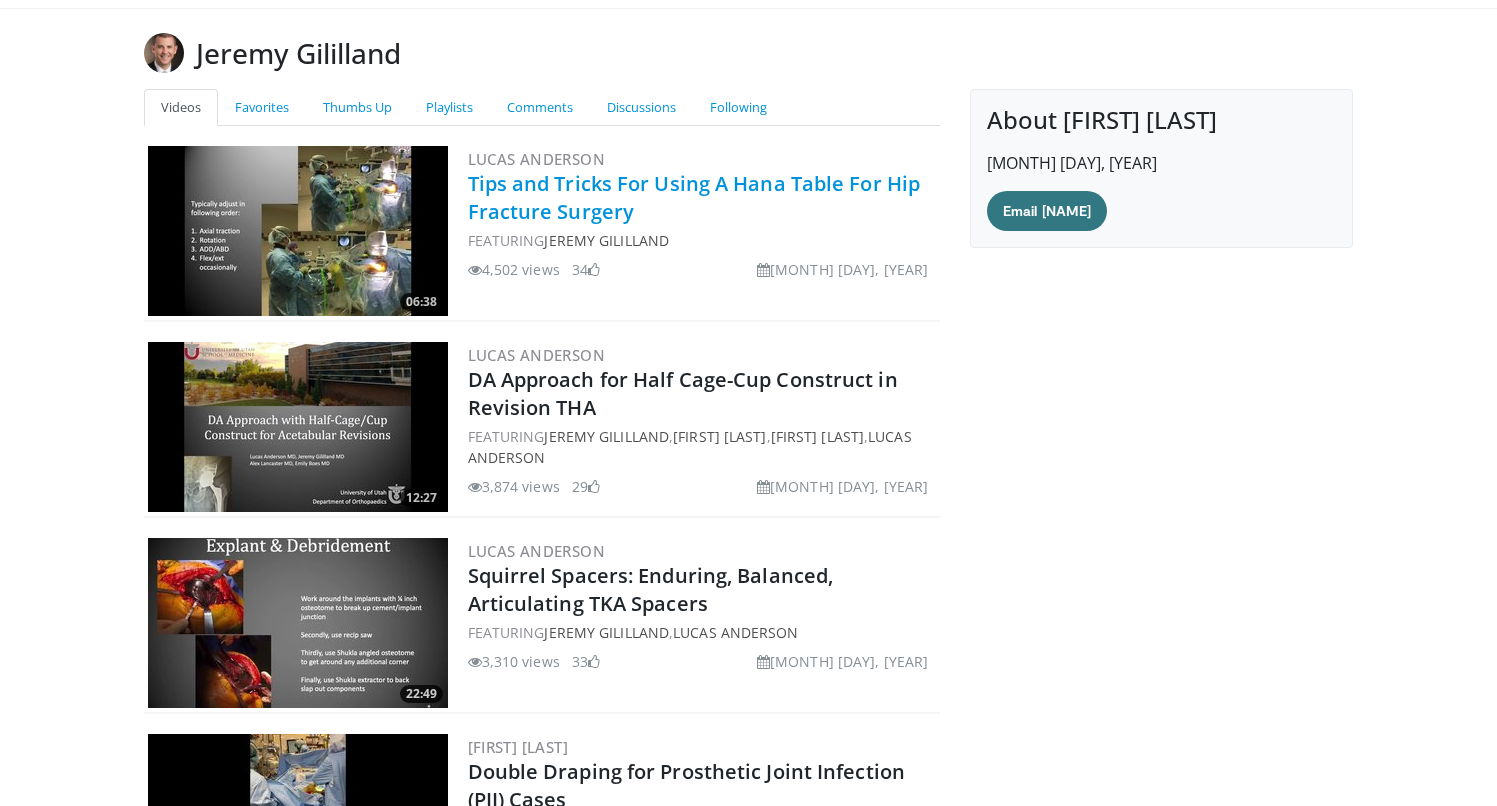 click on "Tips and Tricks For Using A Hana Table For Hip Fracture Surgery" at bounding box center (694, 197) 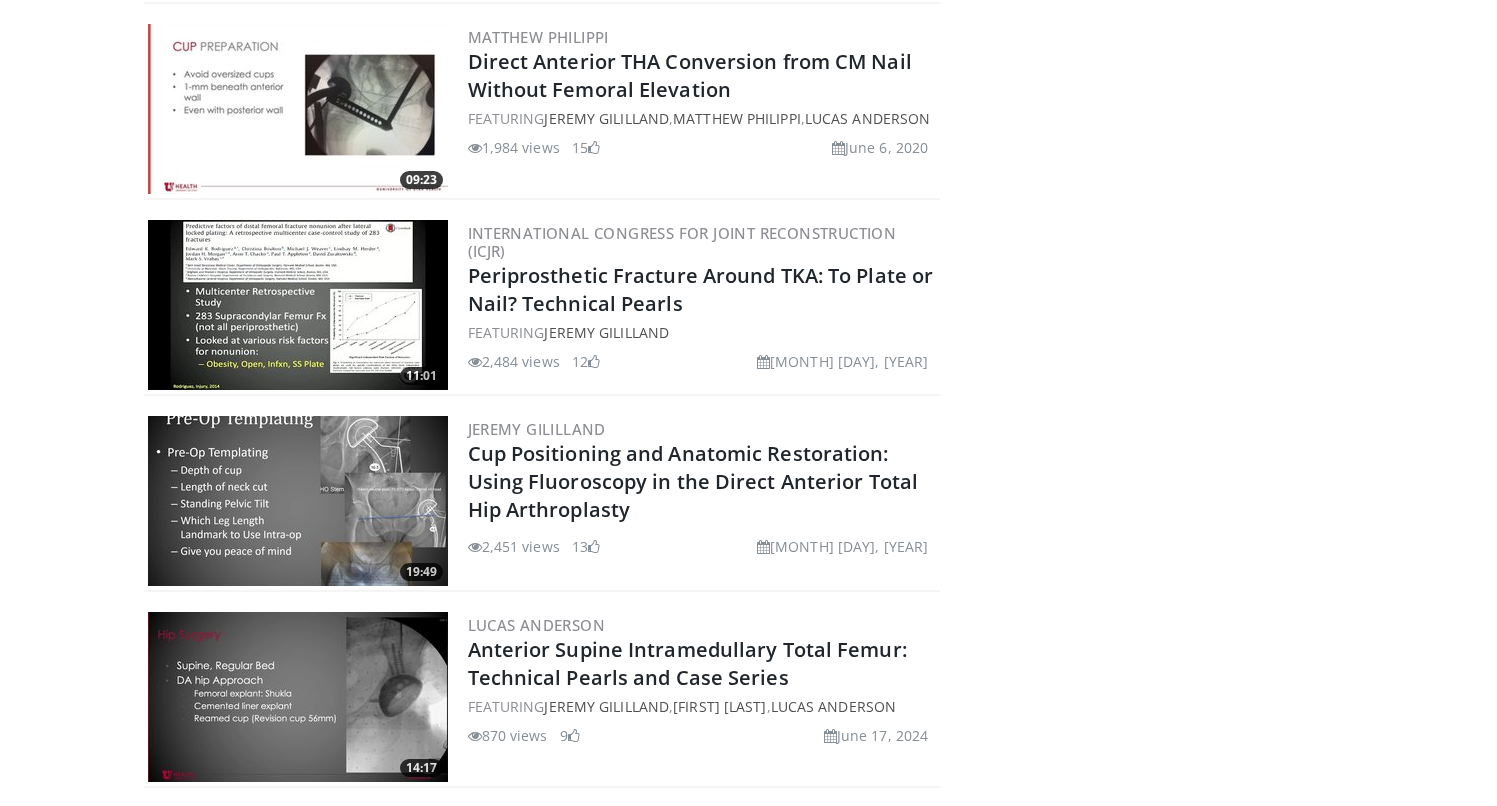 scroll, scrollTop: 2589, scrollLeft: 0, axis: vertical 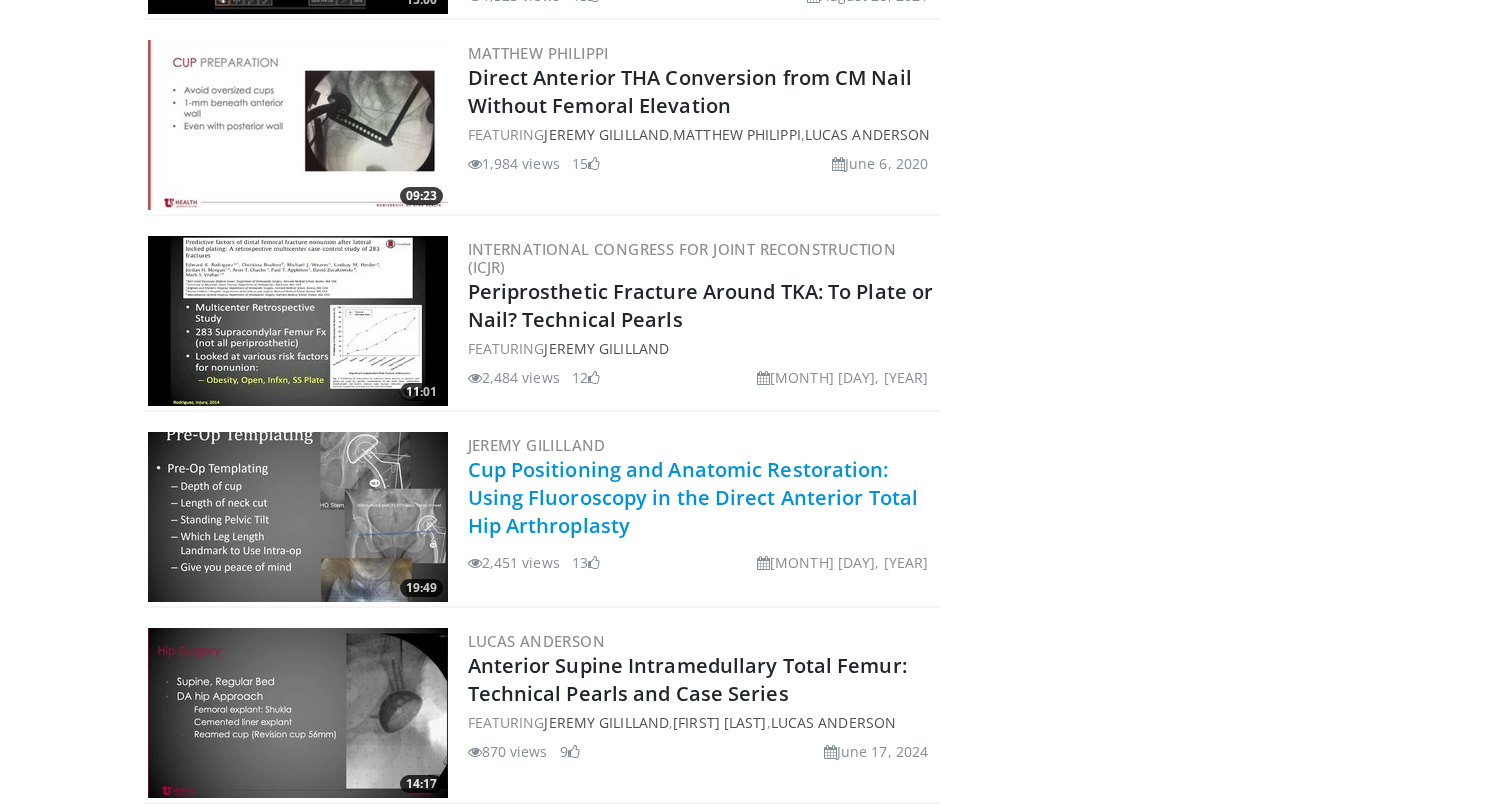 click on "Cup Positioning and Anatomic Restoration: Using Fluoroscopy in the Direct Anterior Total Hip Arthroplasty" at bounding box center [693, 497] 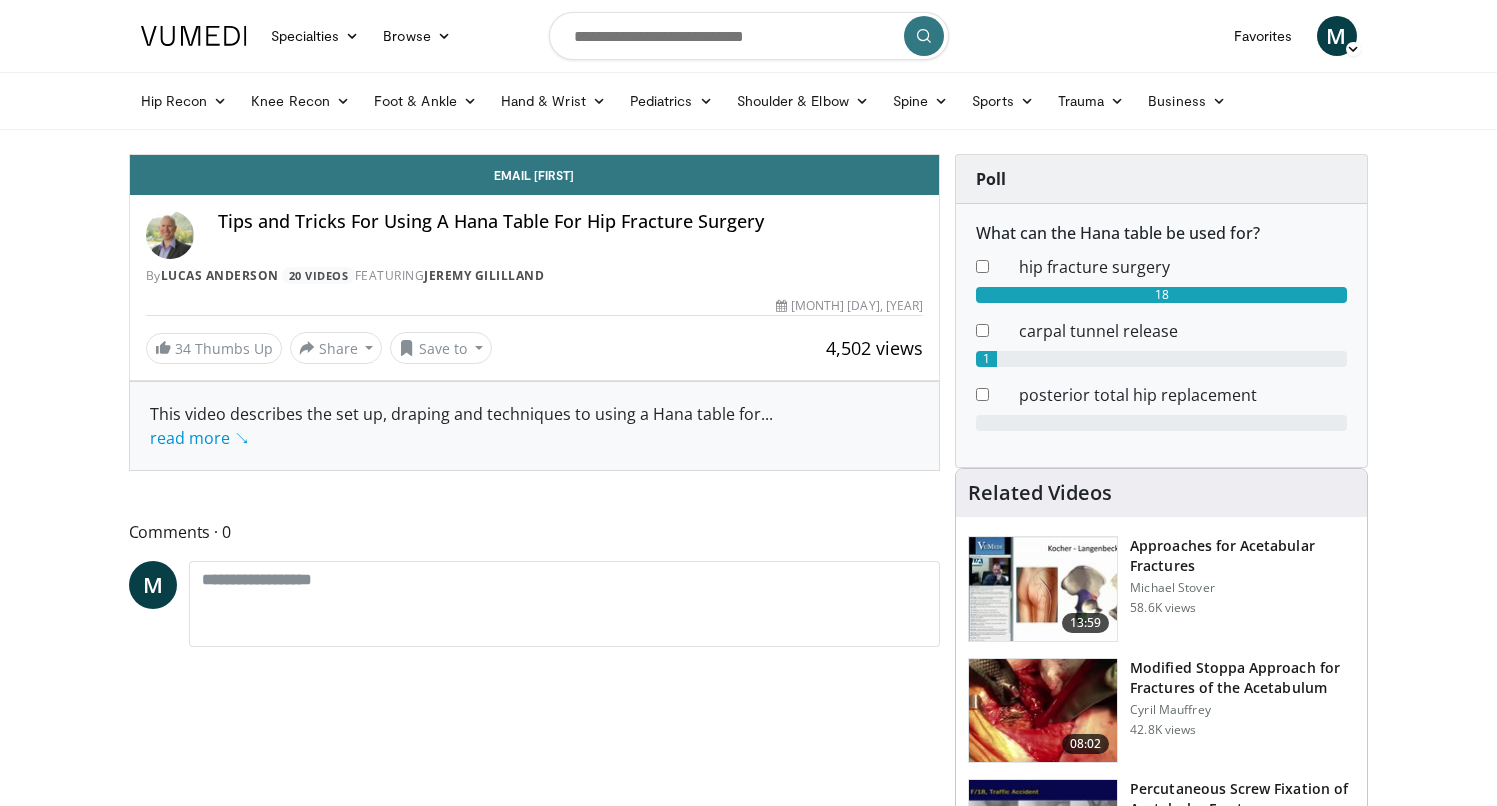 scroll, scrollTop: 0, scrollLeft: 0, axis: both 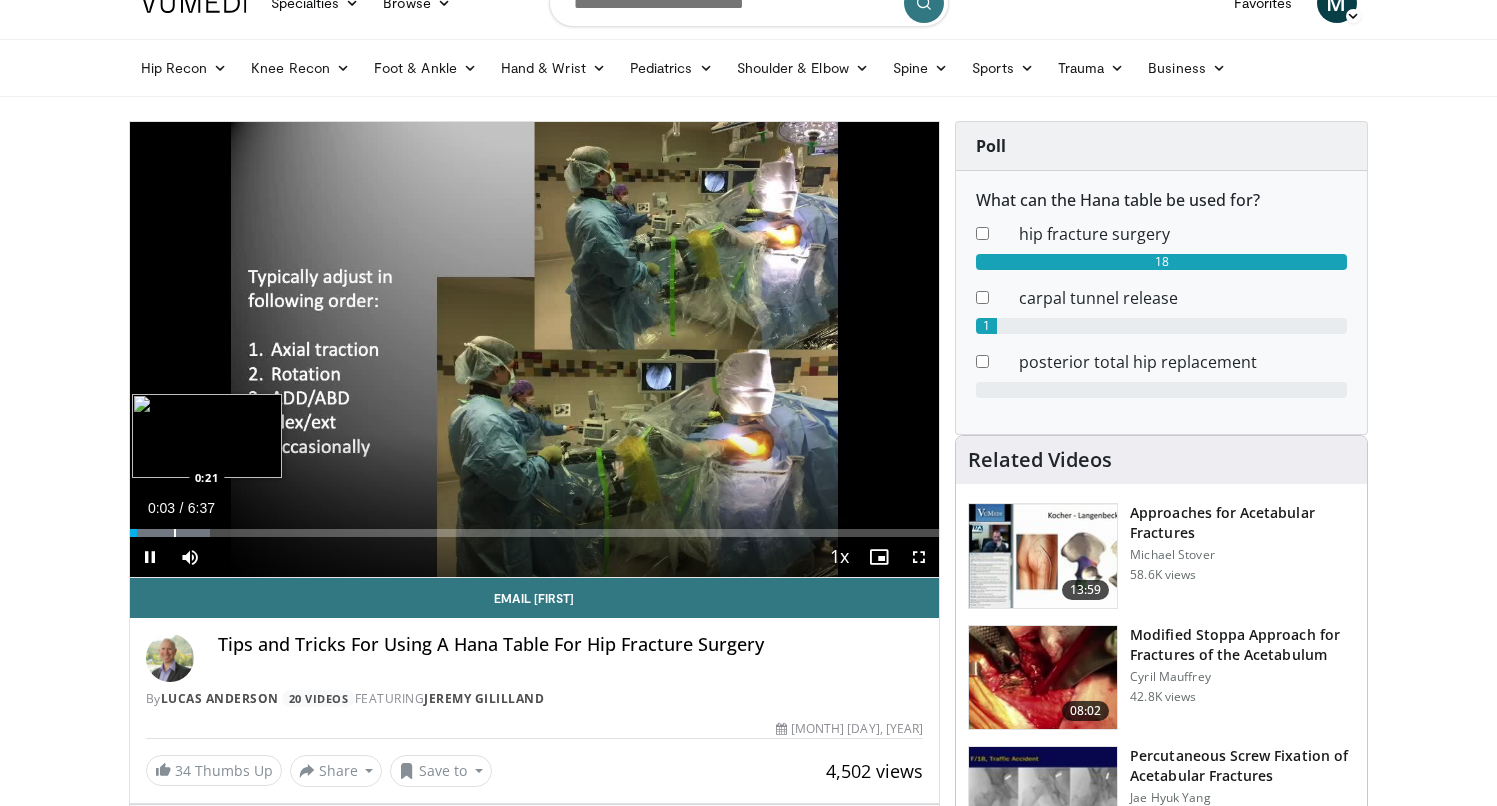 click on "Loaded :  9.98% 0:03 0:21" at bounding box center (535, 527) 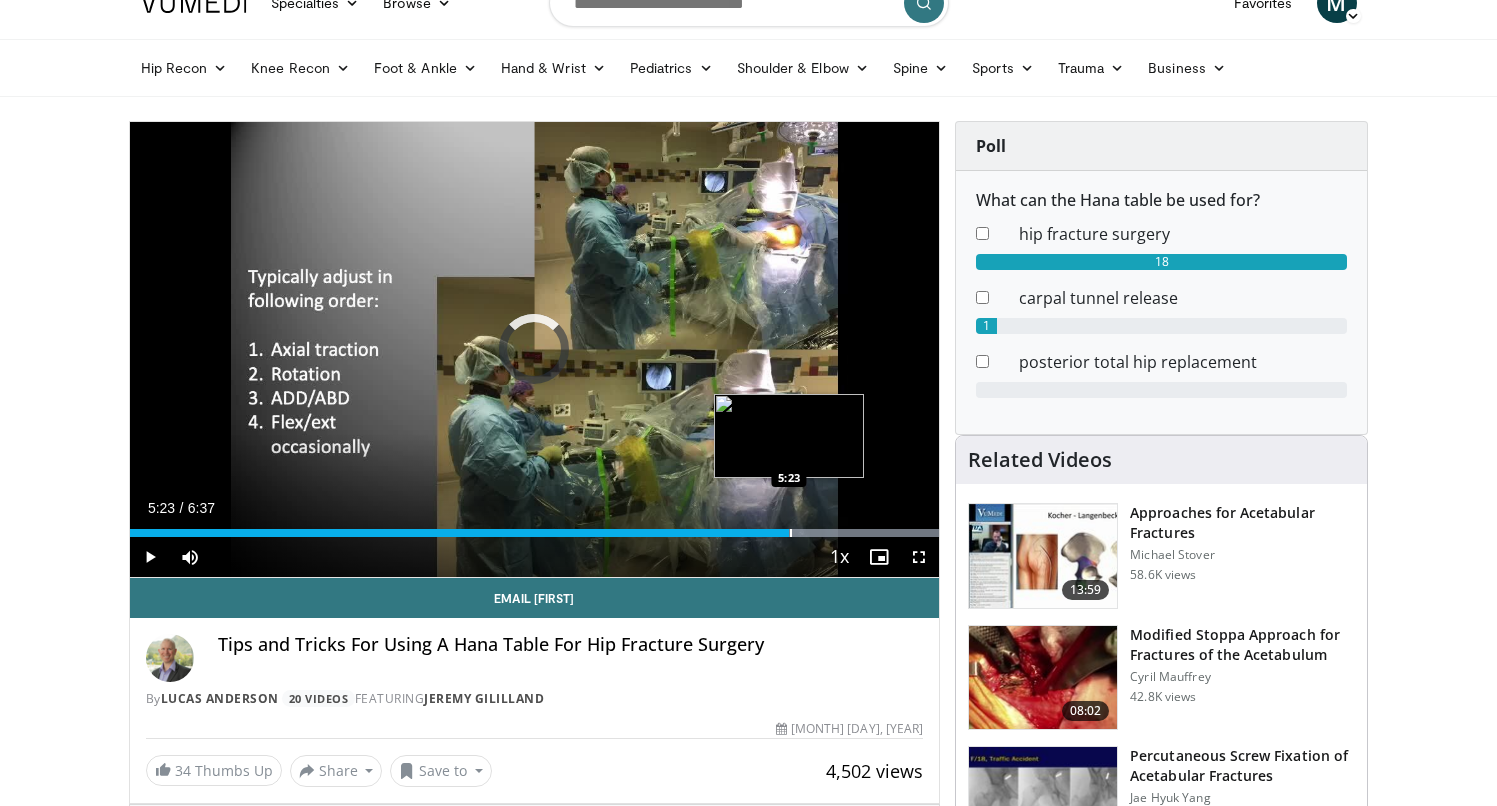 click at bounding box center [791, 533] 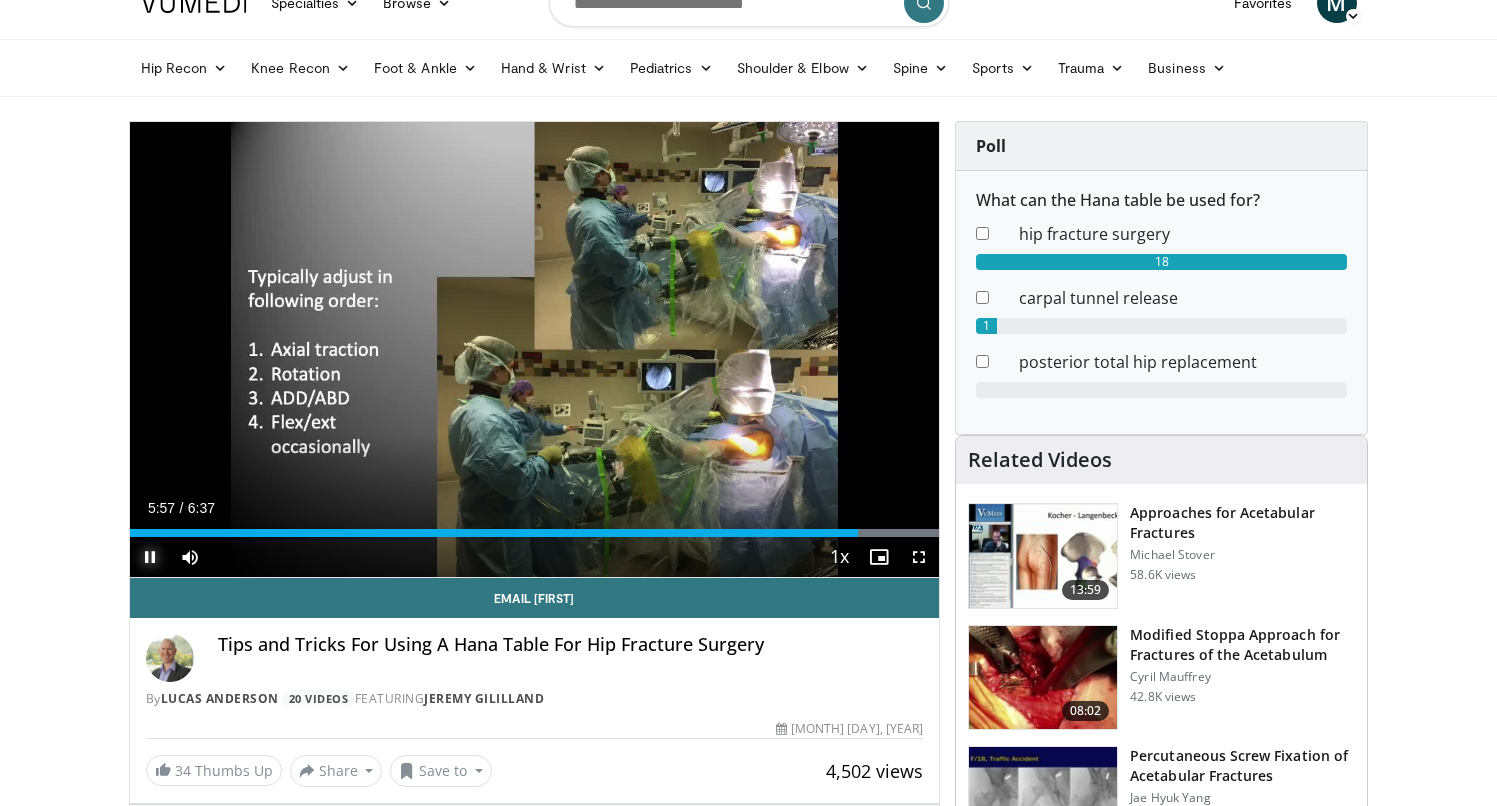 click at bounding box center [150, 557] 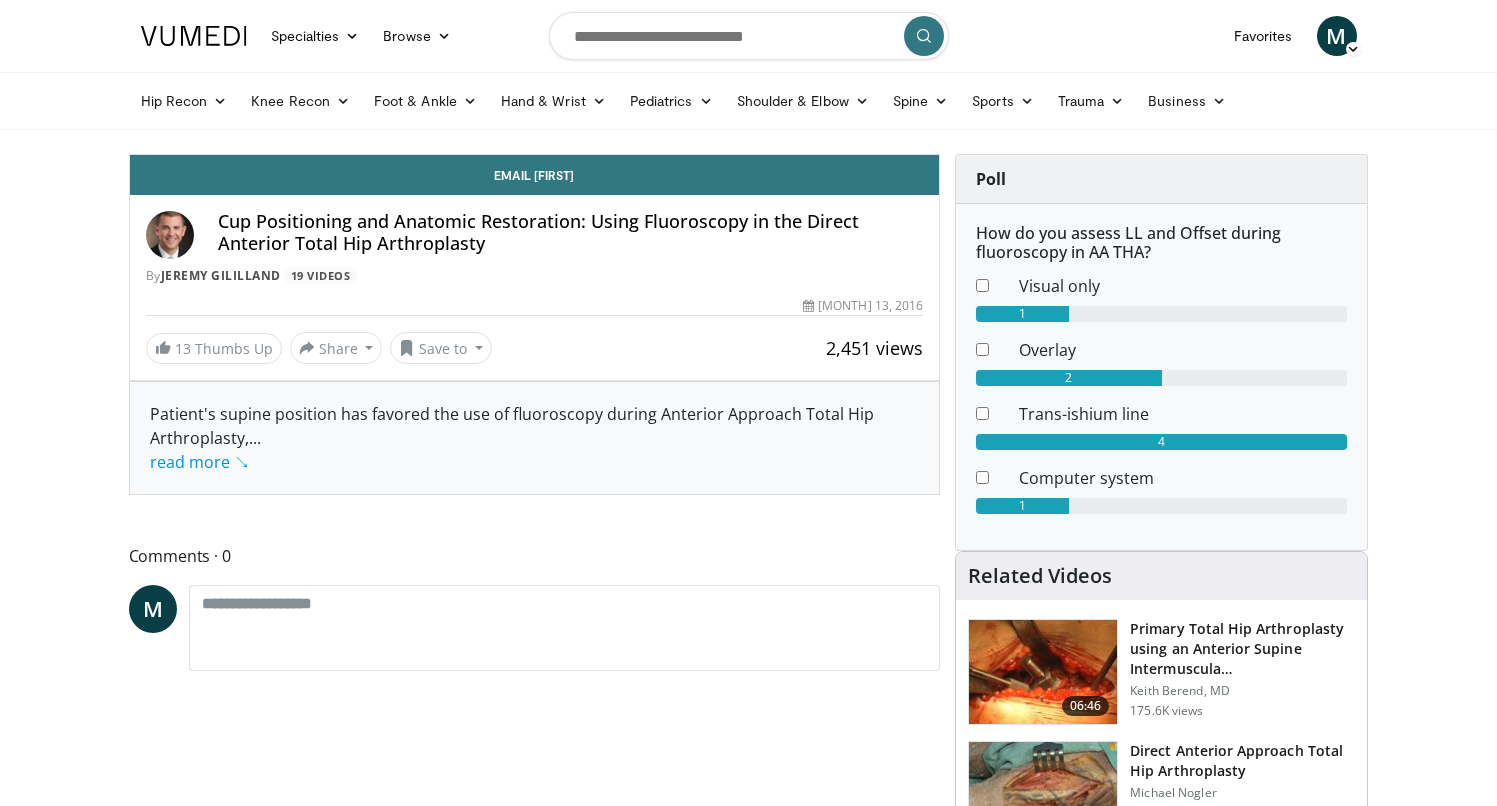 scroll, scrollTop: 0, scrollLeft: 0, axis: both 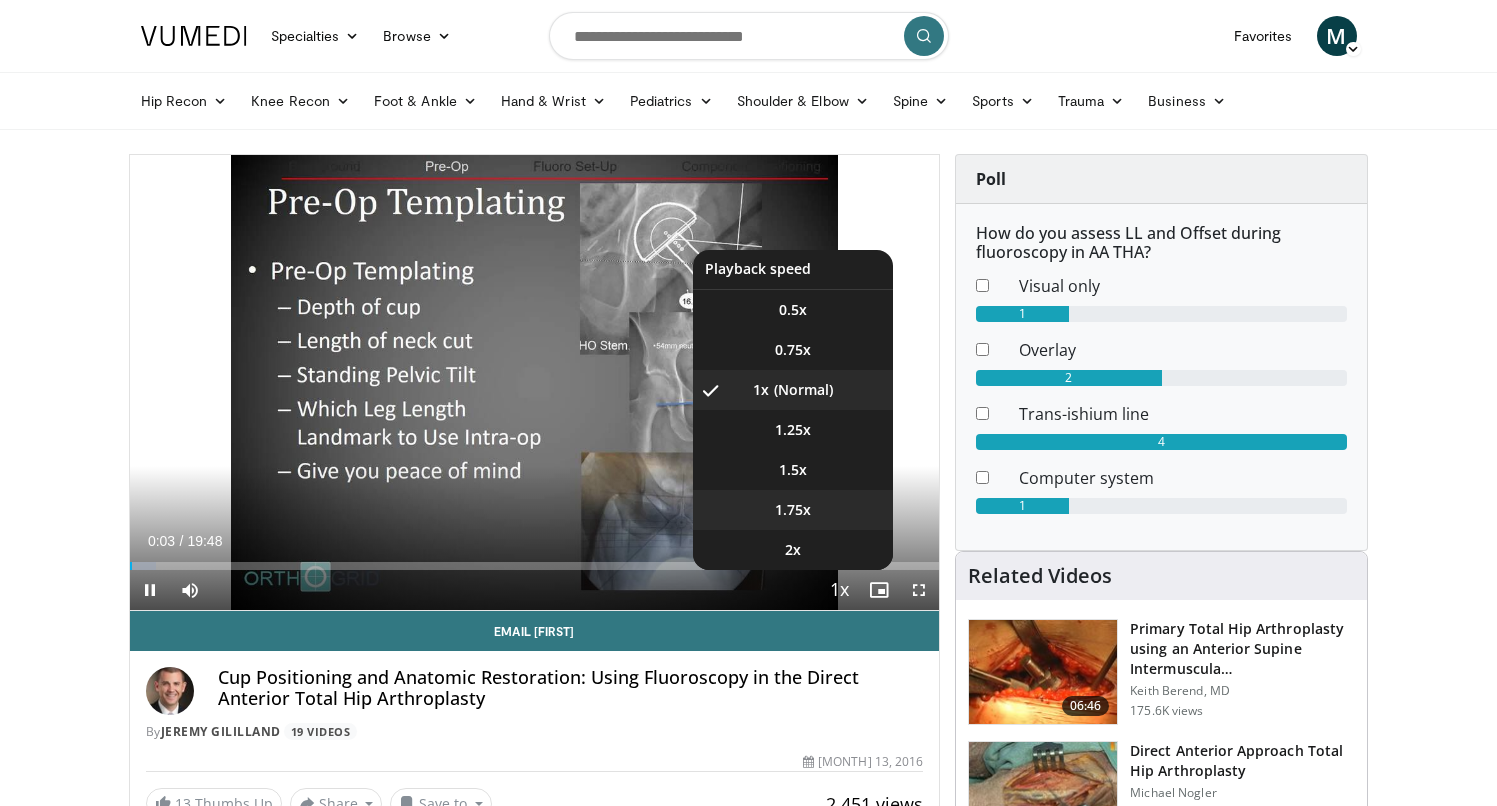 click on "1.75x" at bounding box center (793, 510) 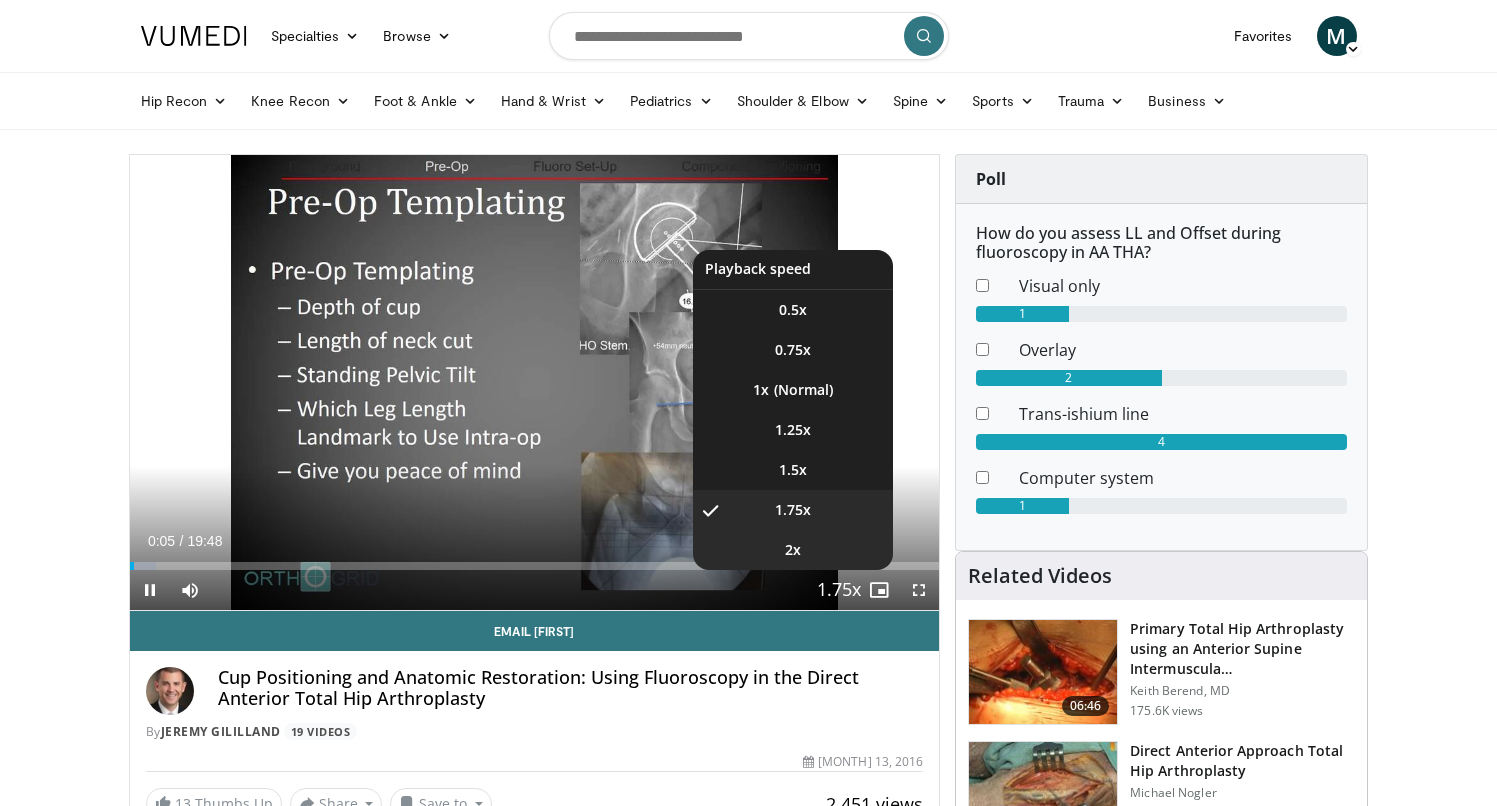 click on "2x" at bounding box center [793, 550] 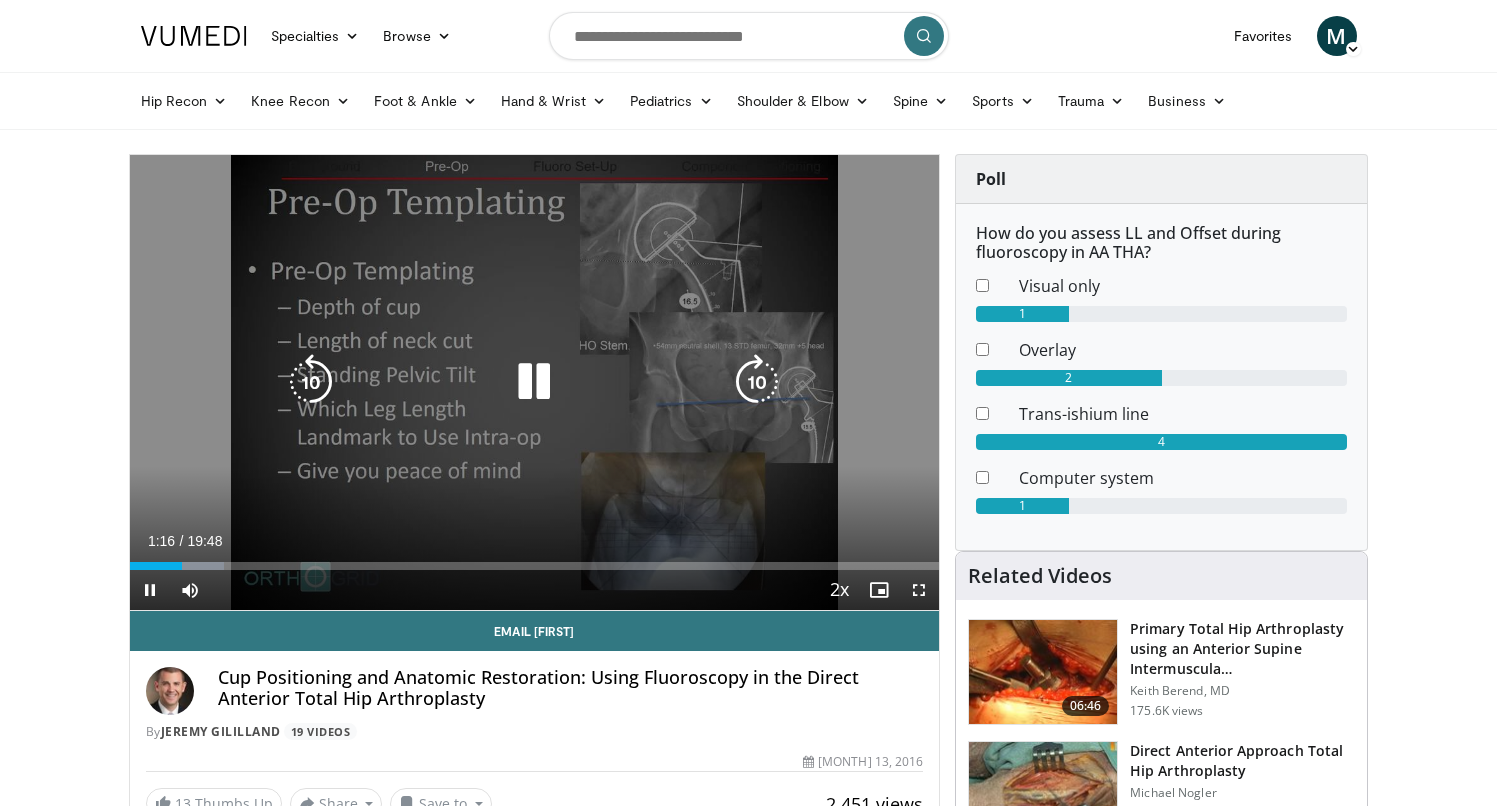 click at bounding box center [534, 382] 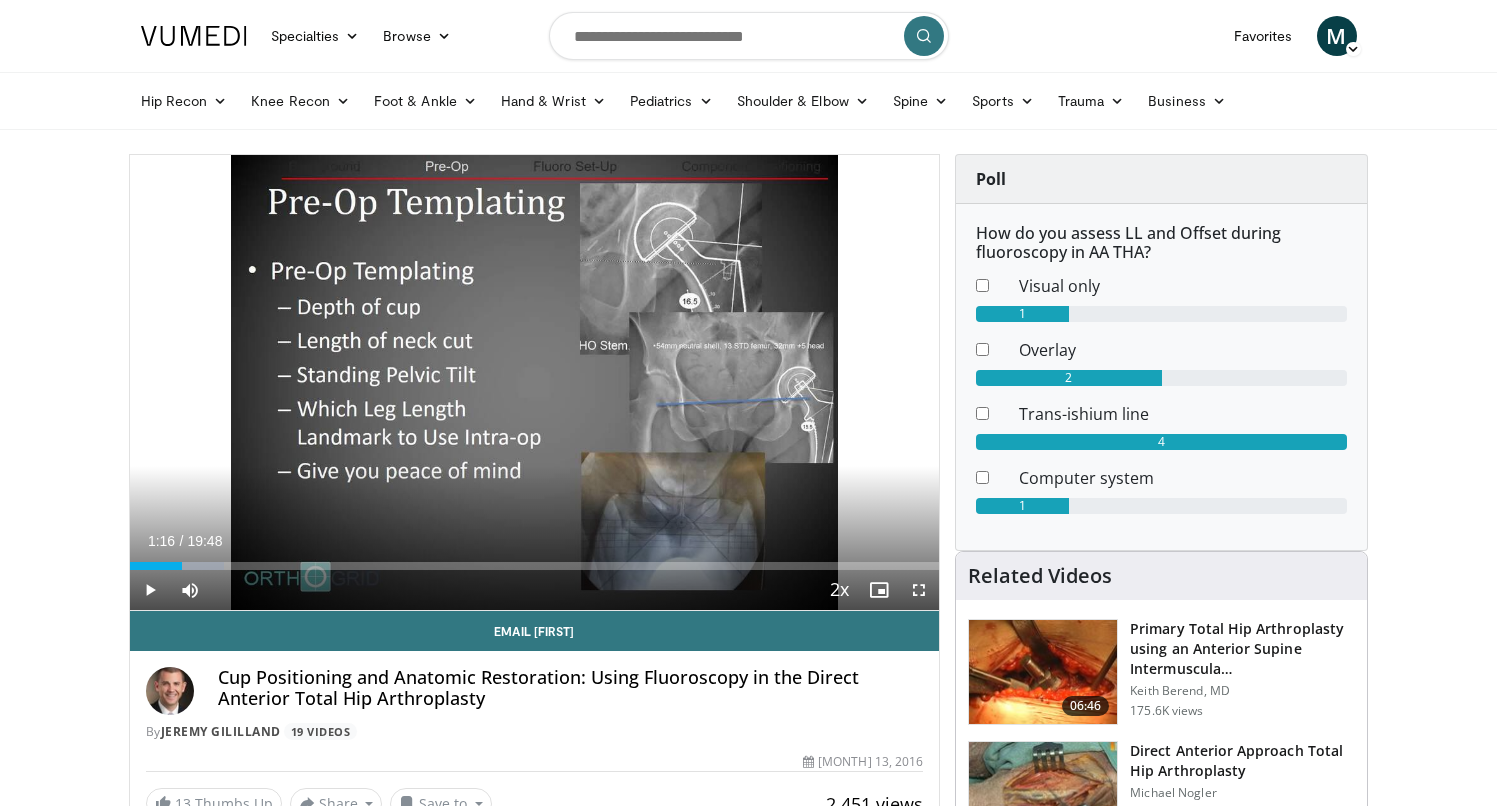 type 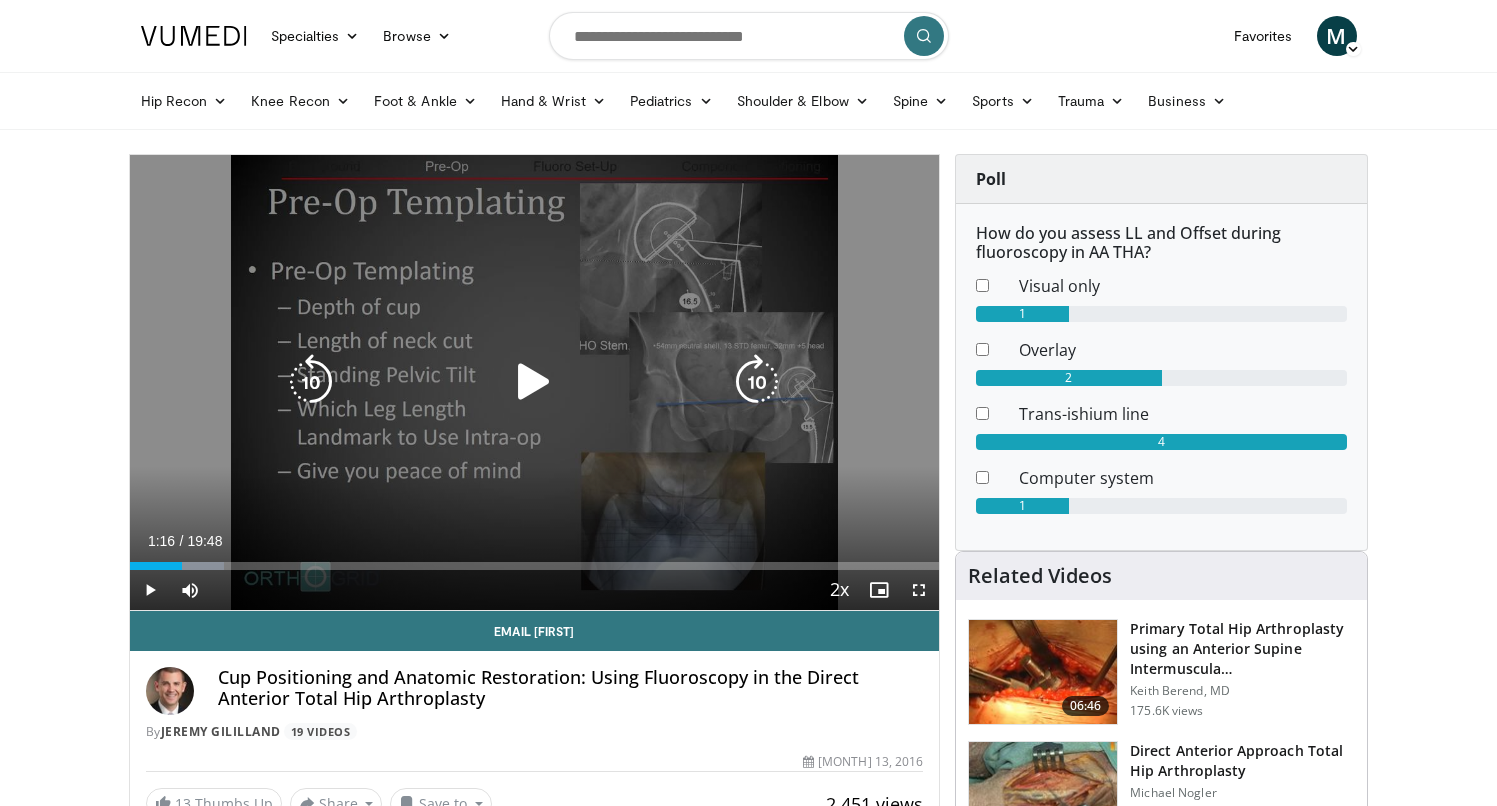 click at bounding box center [534, 382] 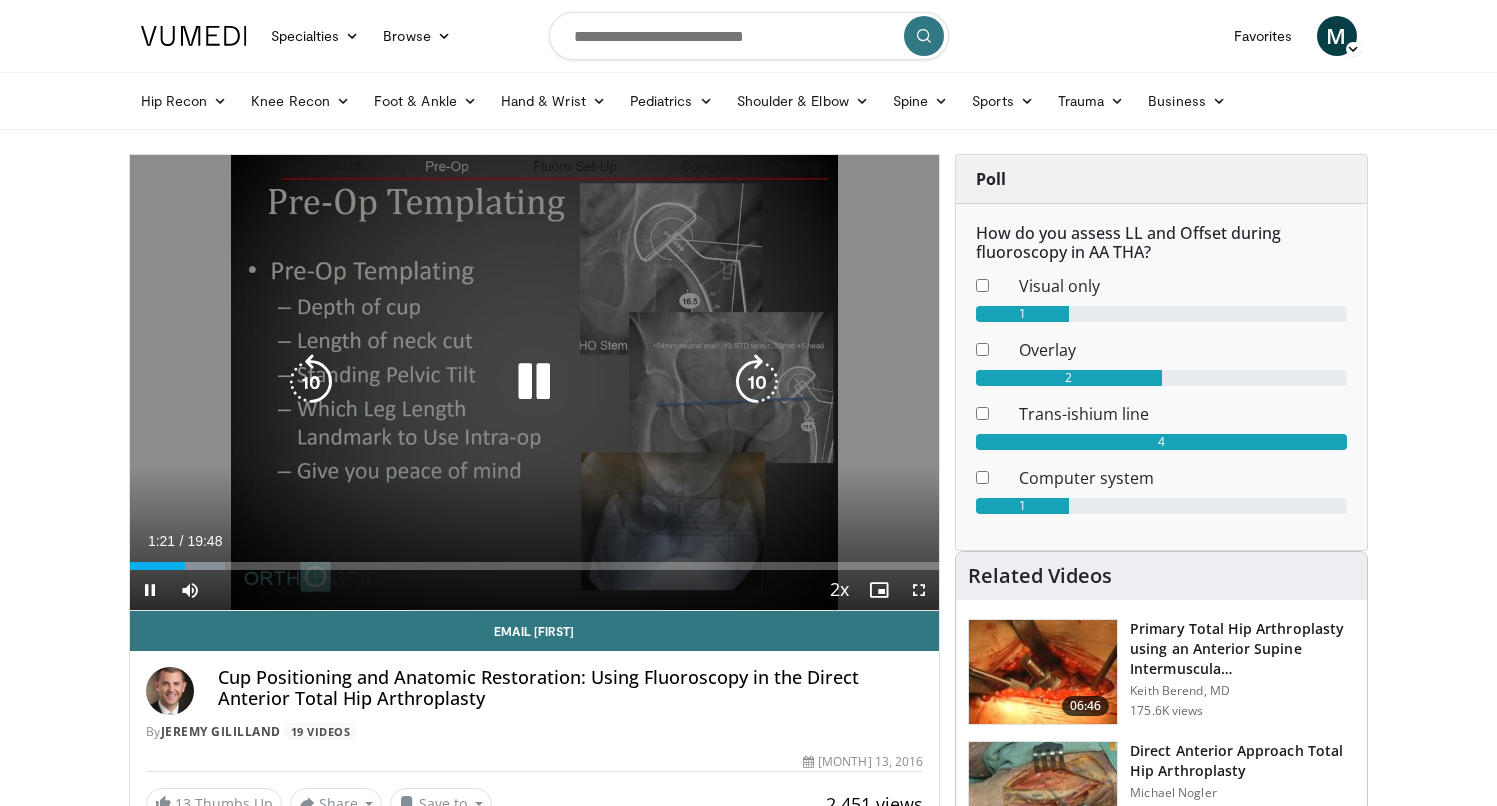 click at bounding box center (534, 382) 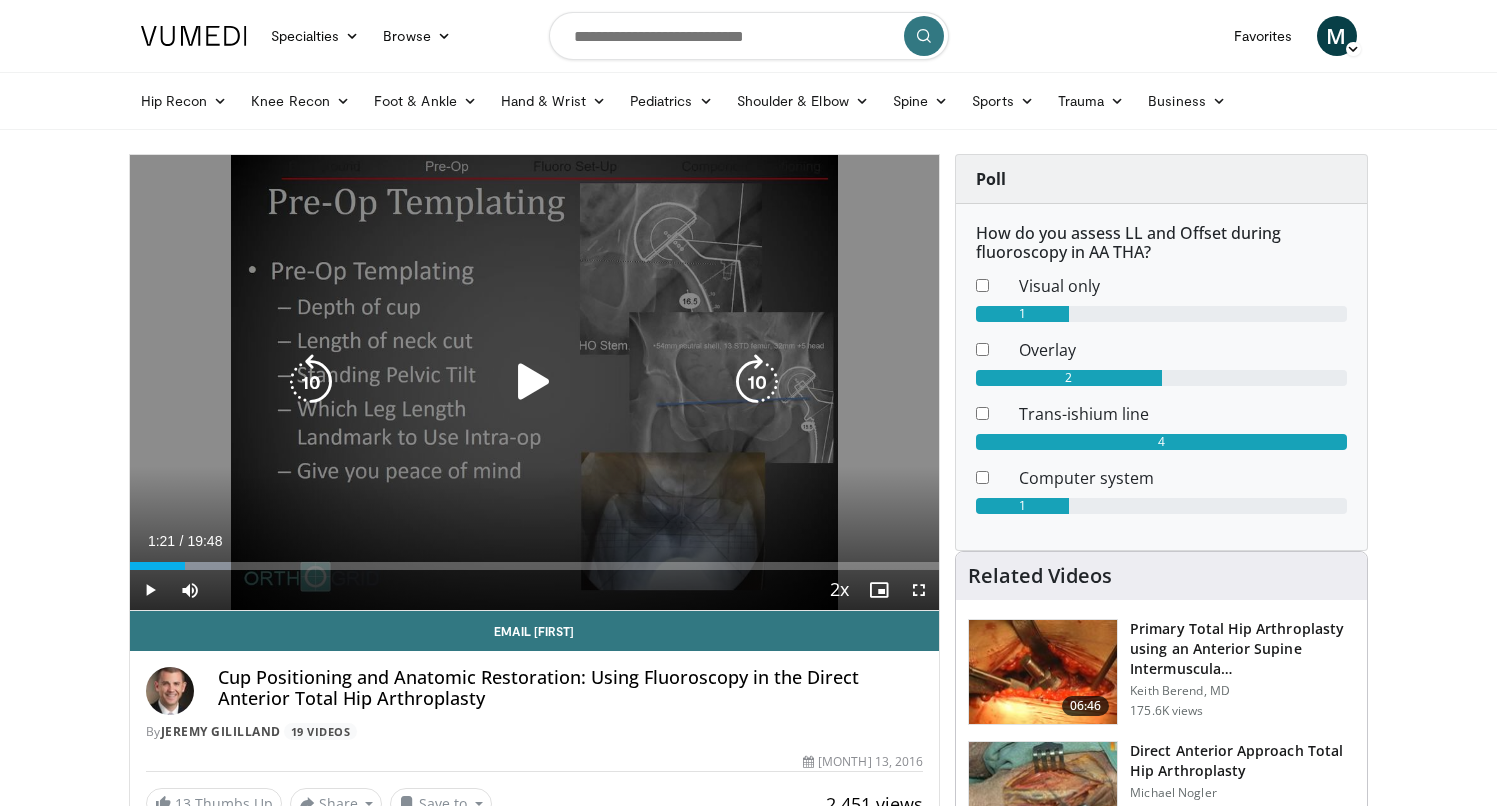 click at bounding box center (534, 382) 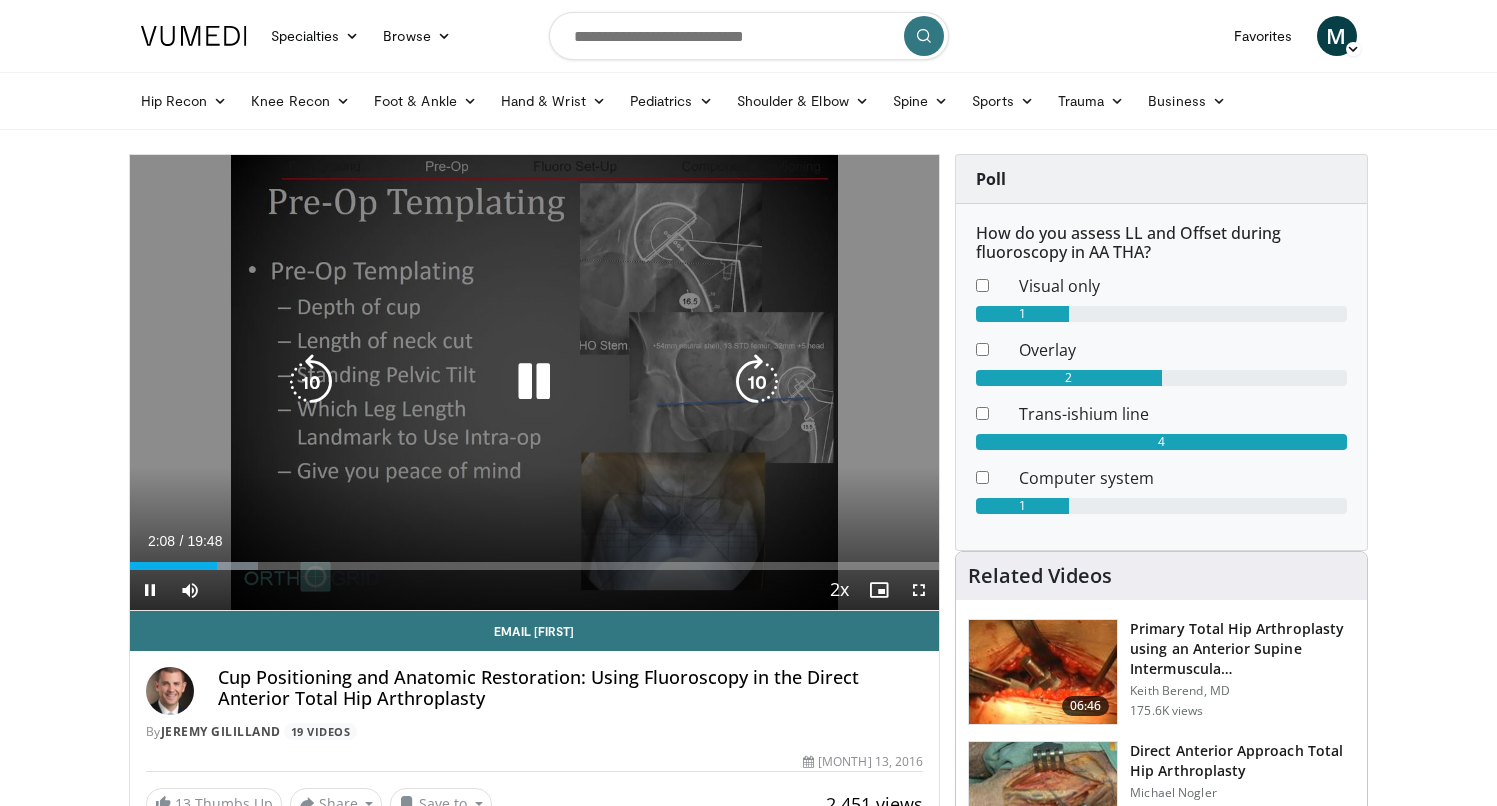 click at bounding box center (311, 382) 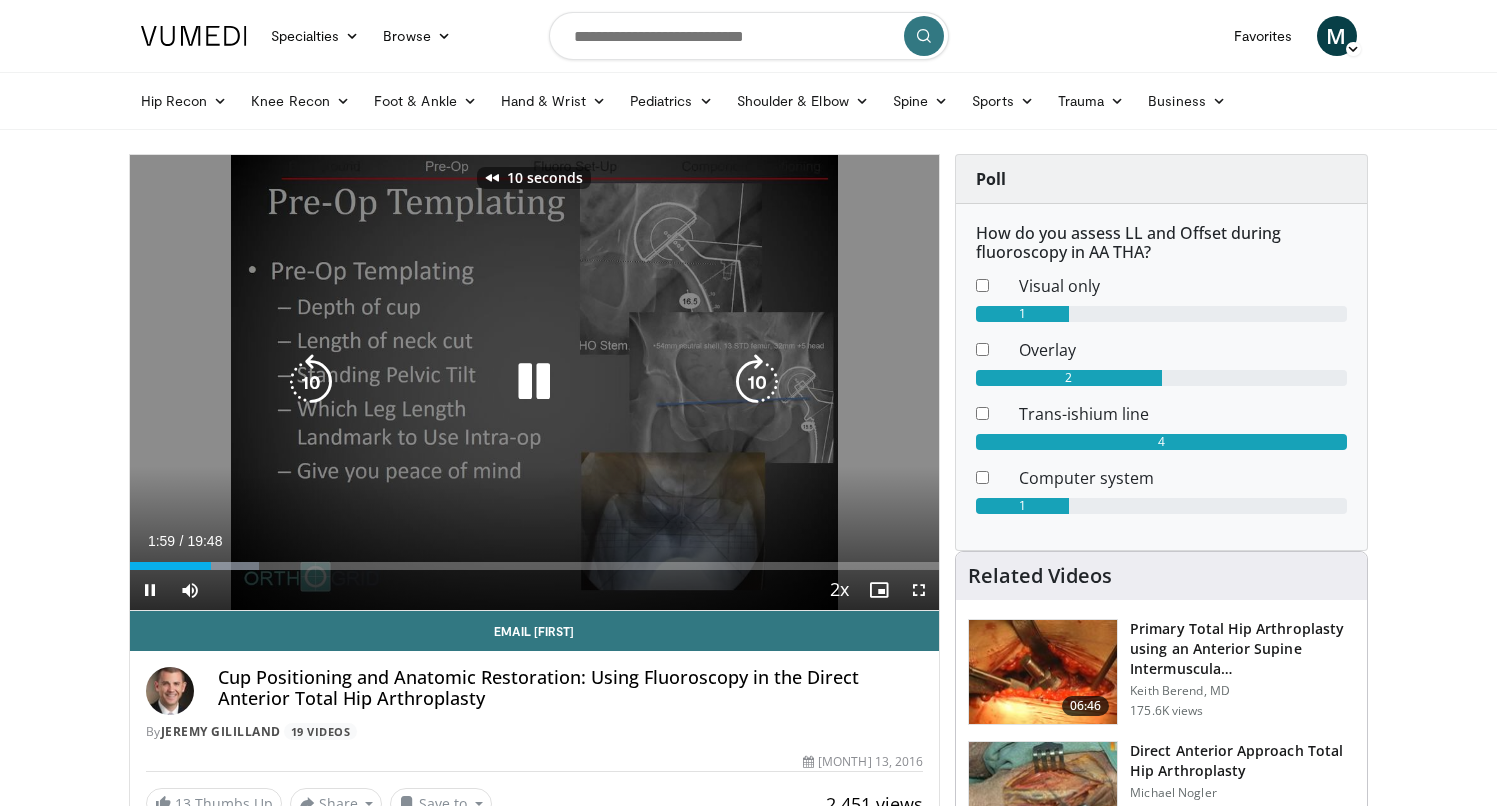 type 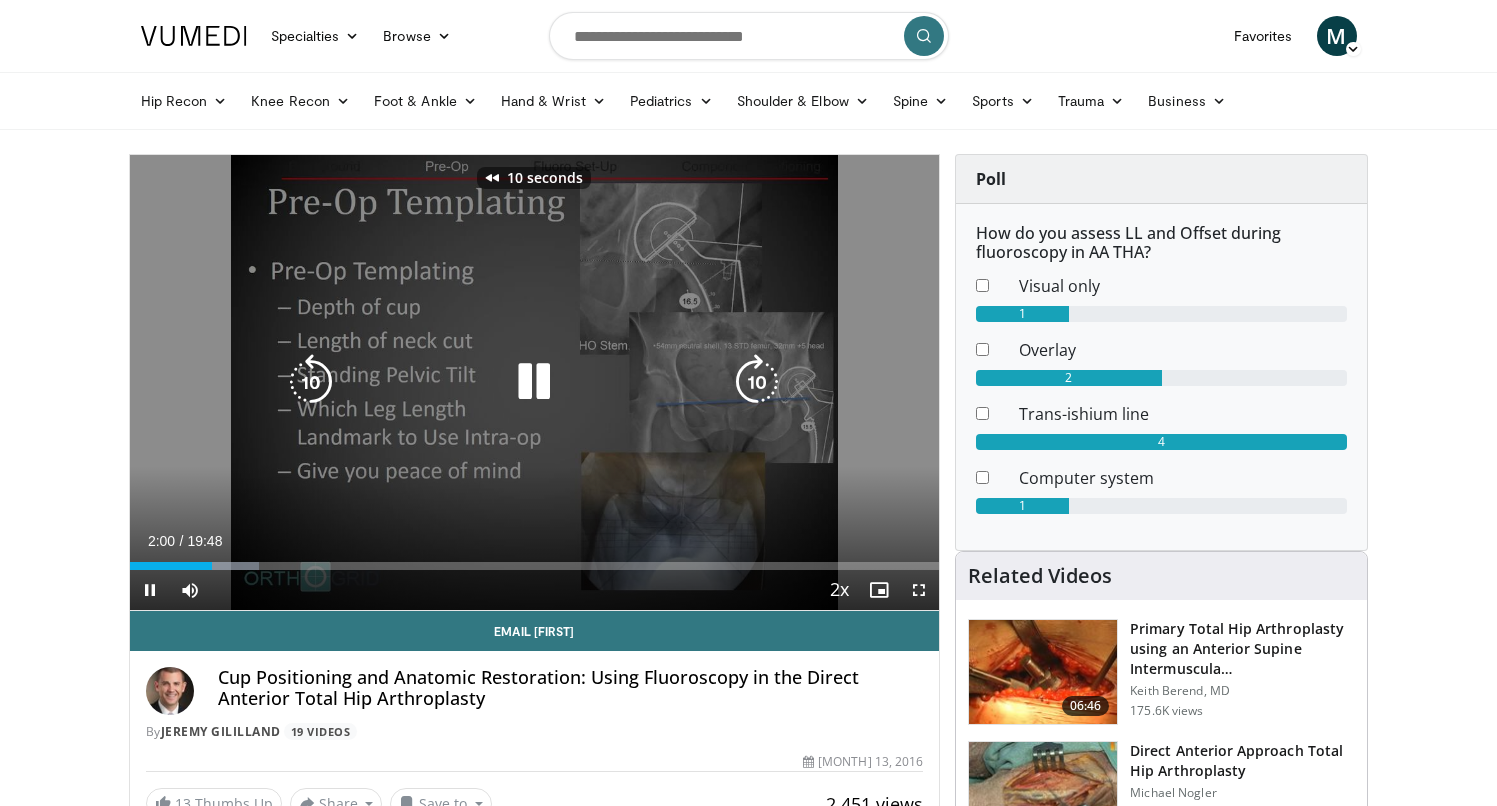 click at bounding box center (534, 382) 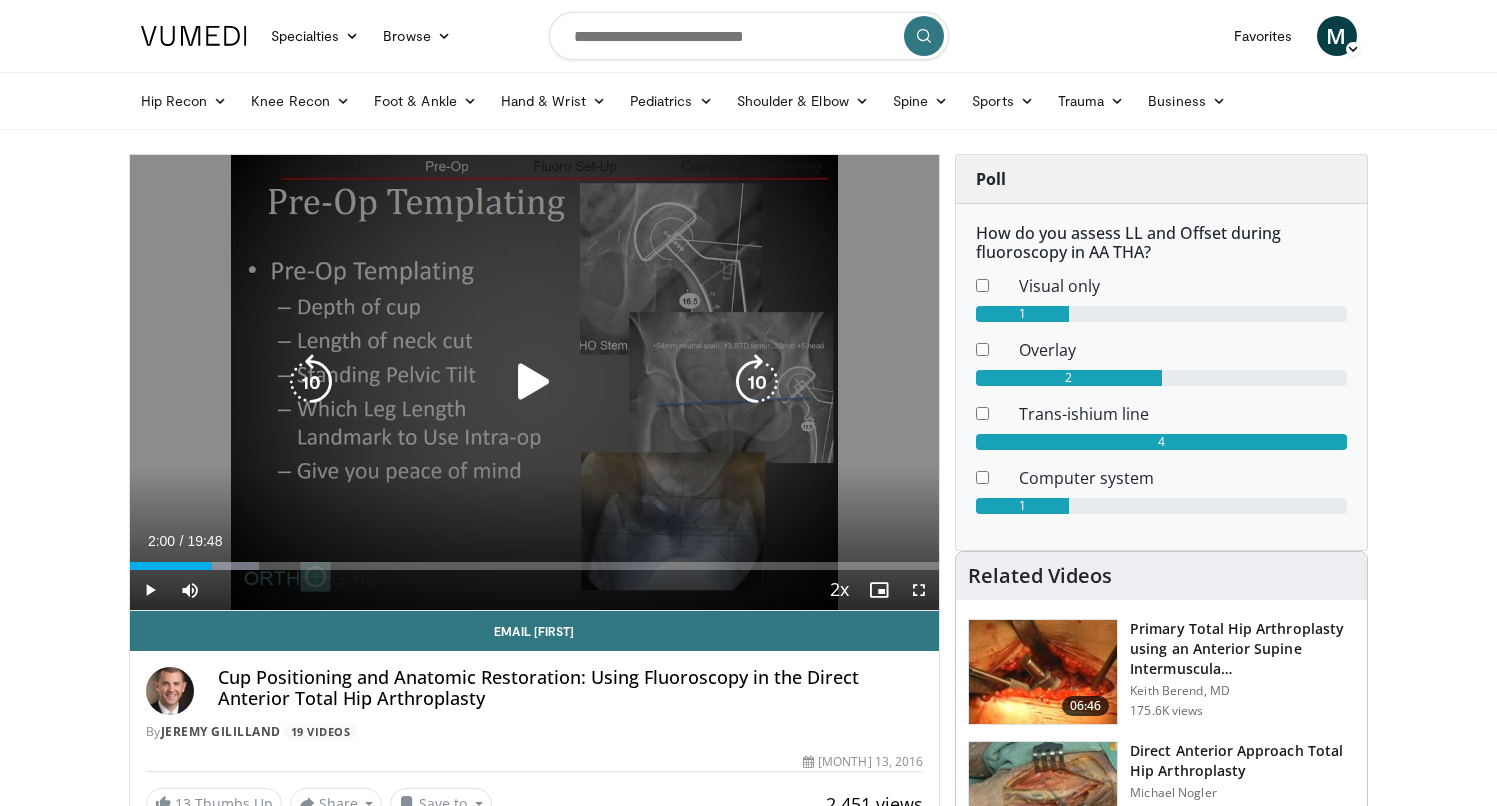 click on "10 seconds
Tap to unmute" at bounding box center (535, 382) 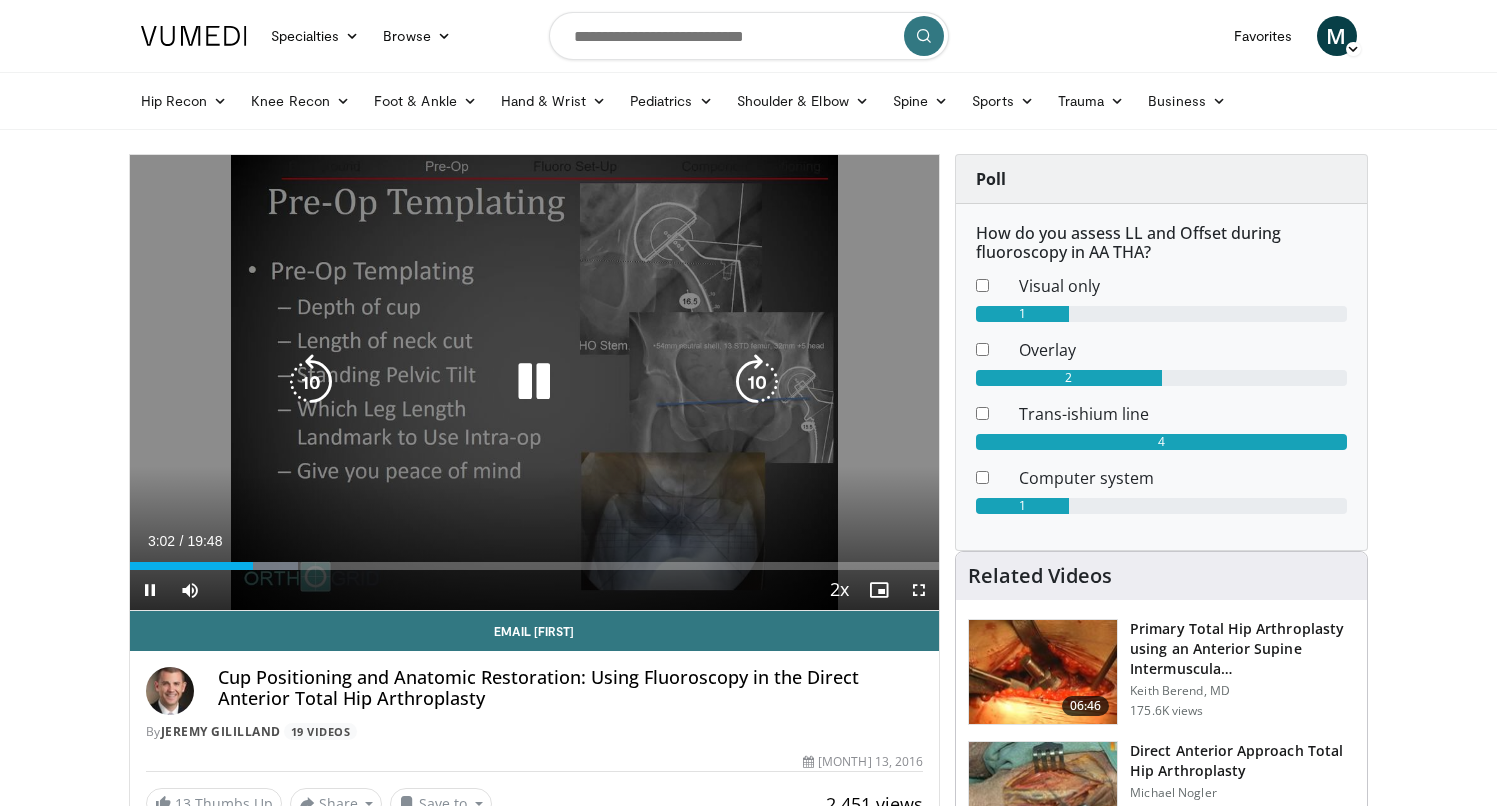 click at bounding box center (311, 382) 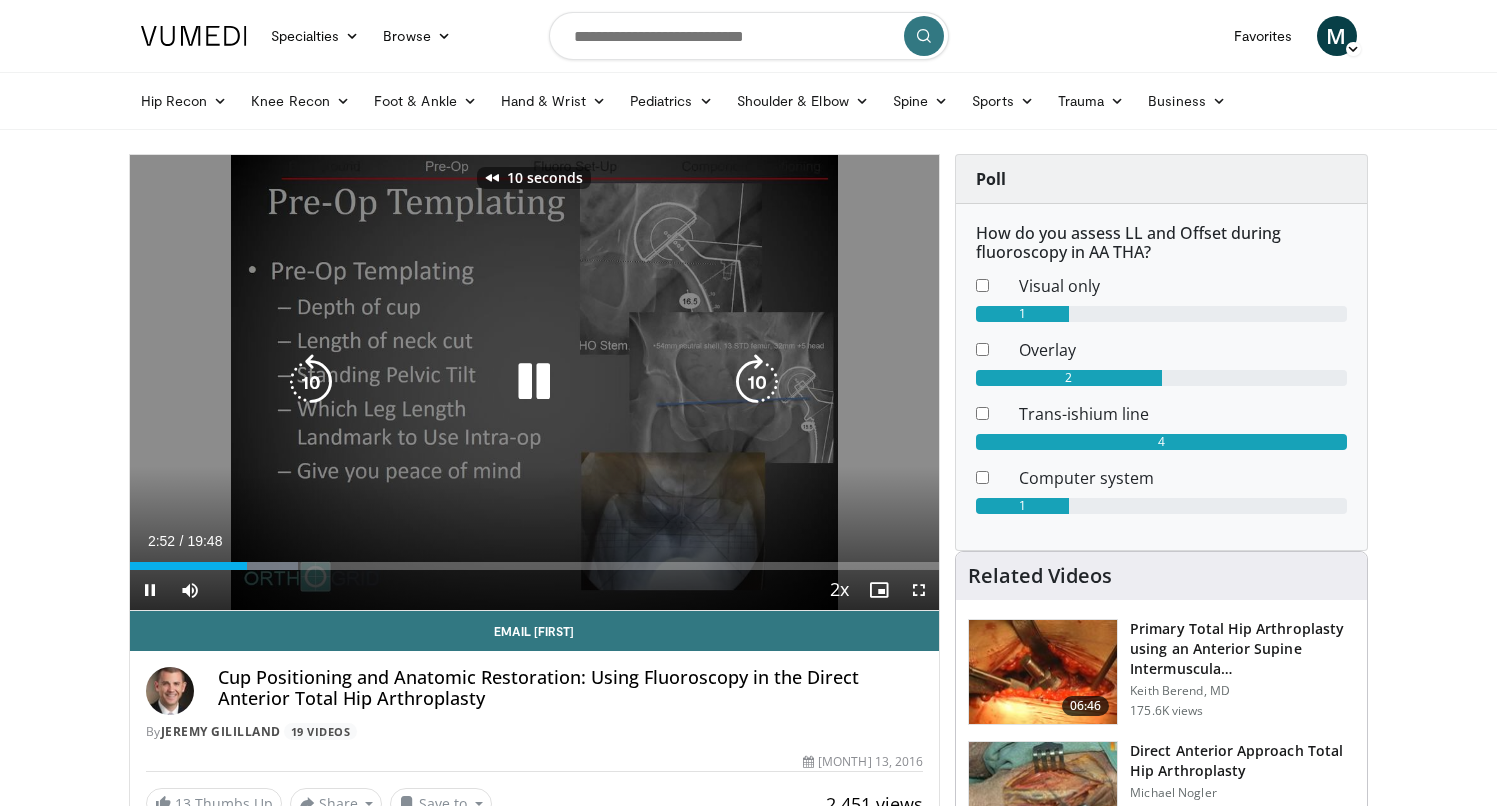 click at bounding box center (311, 382) 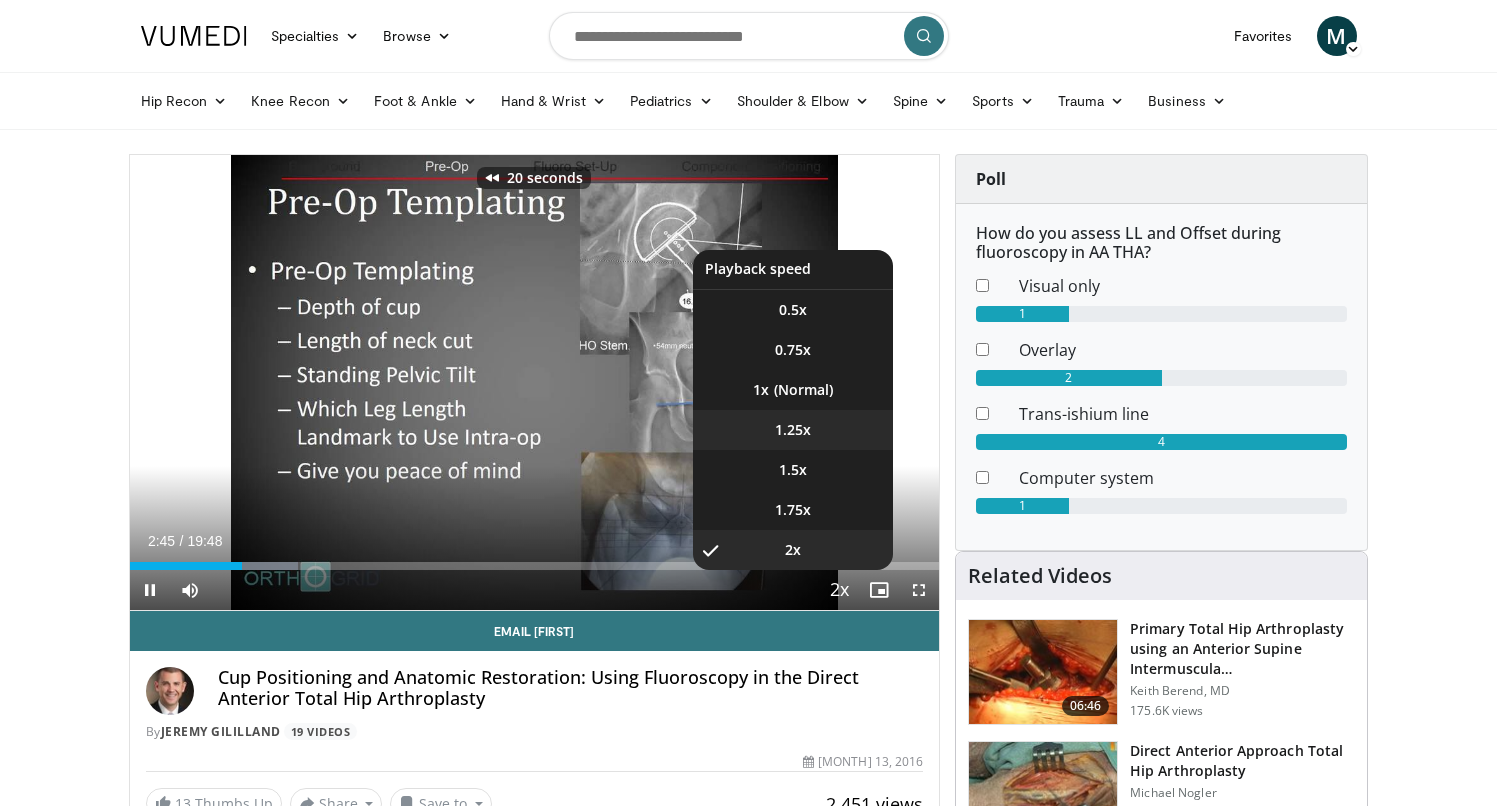 click on "1.25x" at bounding box center [793, 430] 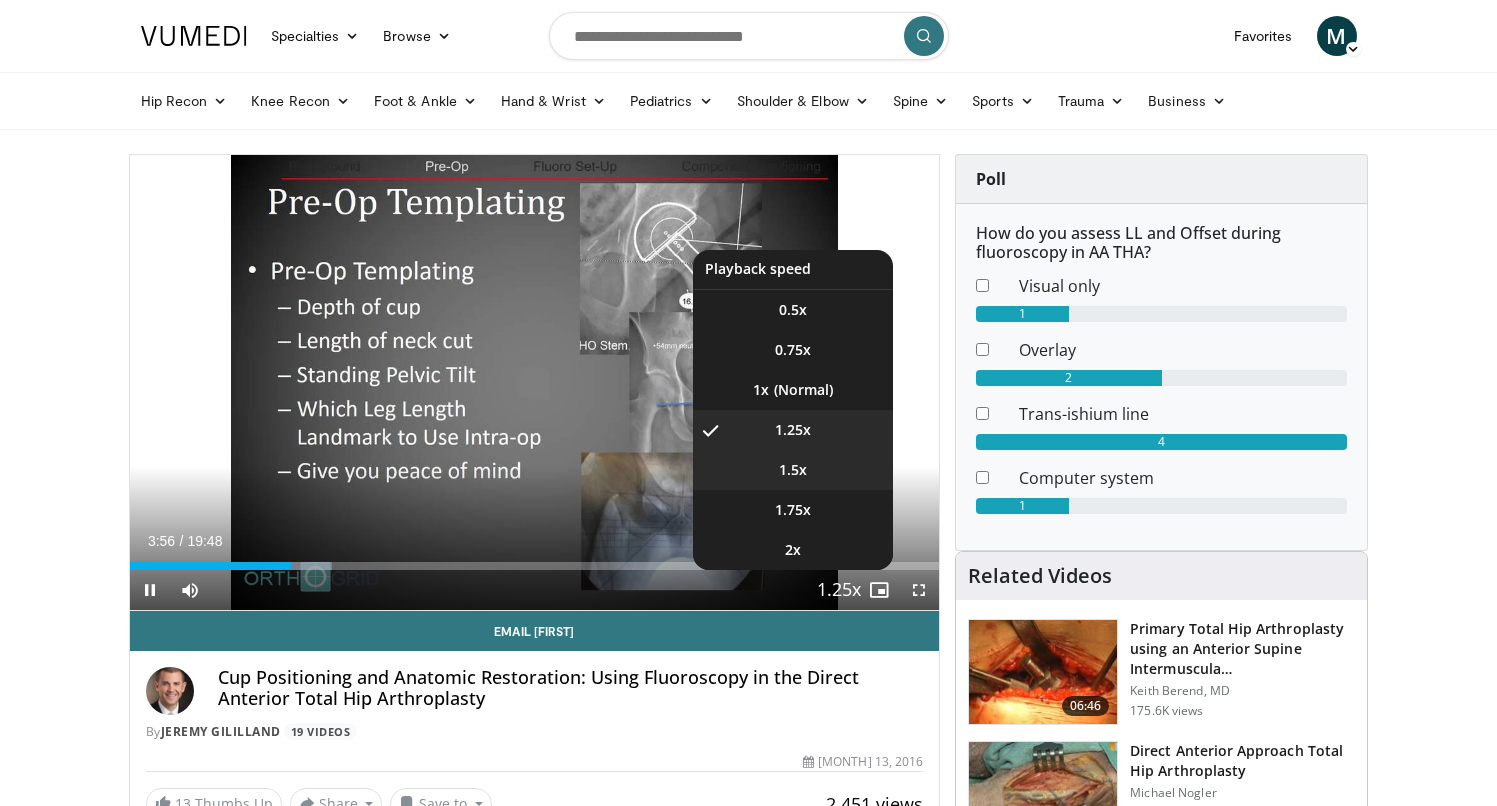click on "1.5x" at bounding box center [793, 470] 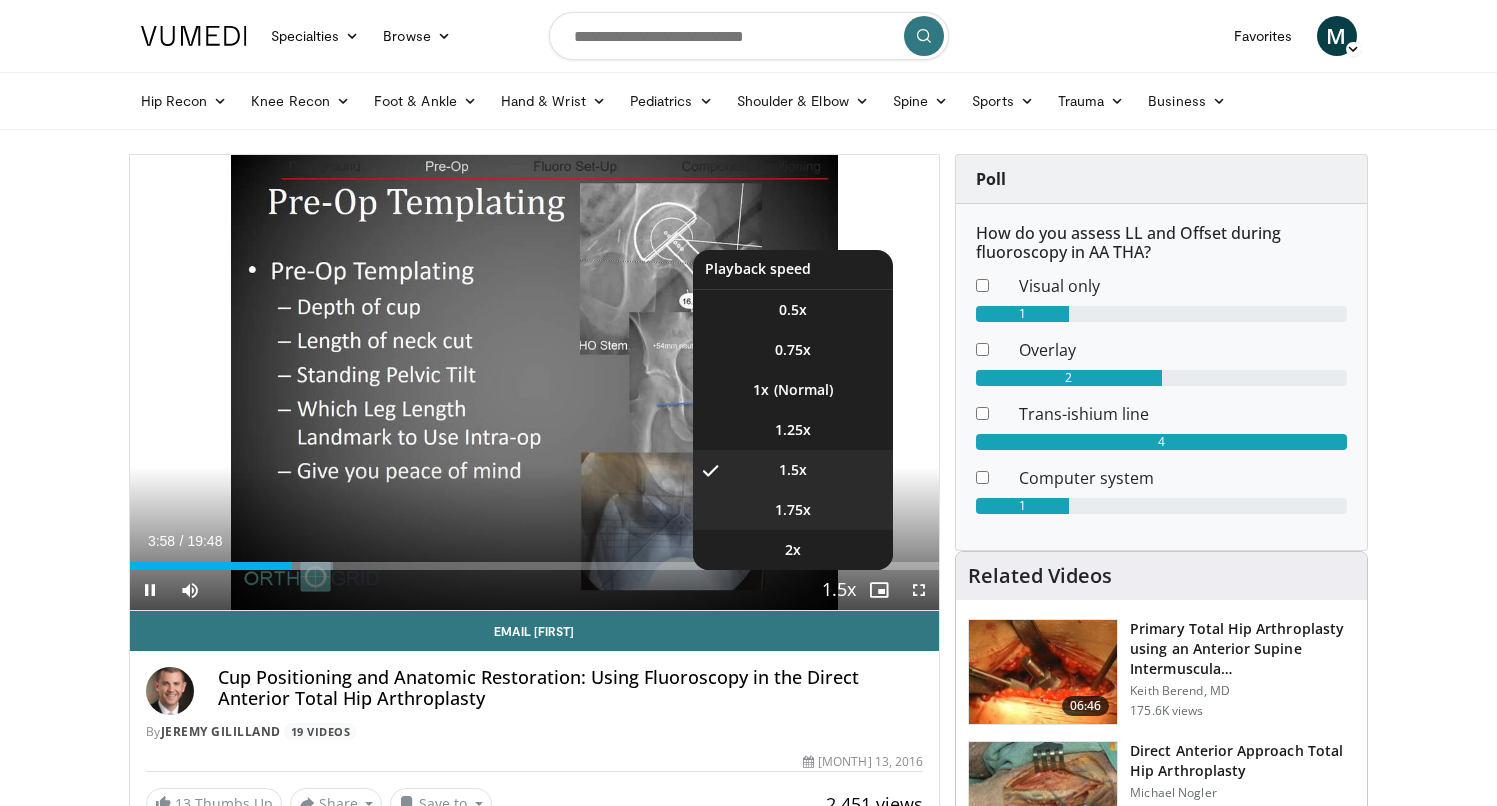 click on "1.75x" at bounding box center (793, 510) 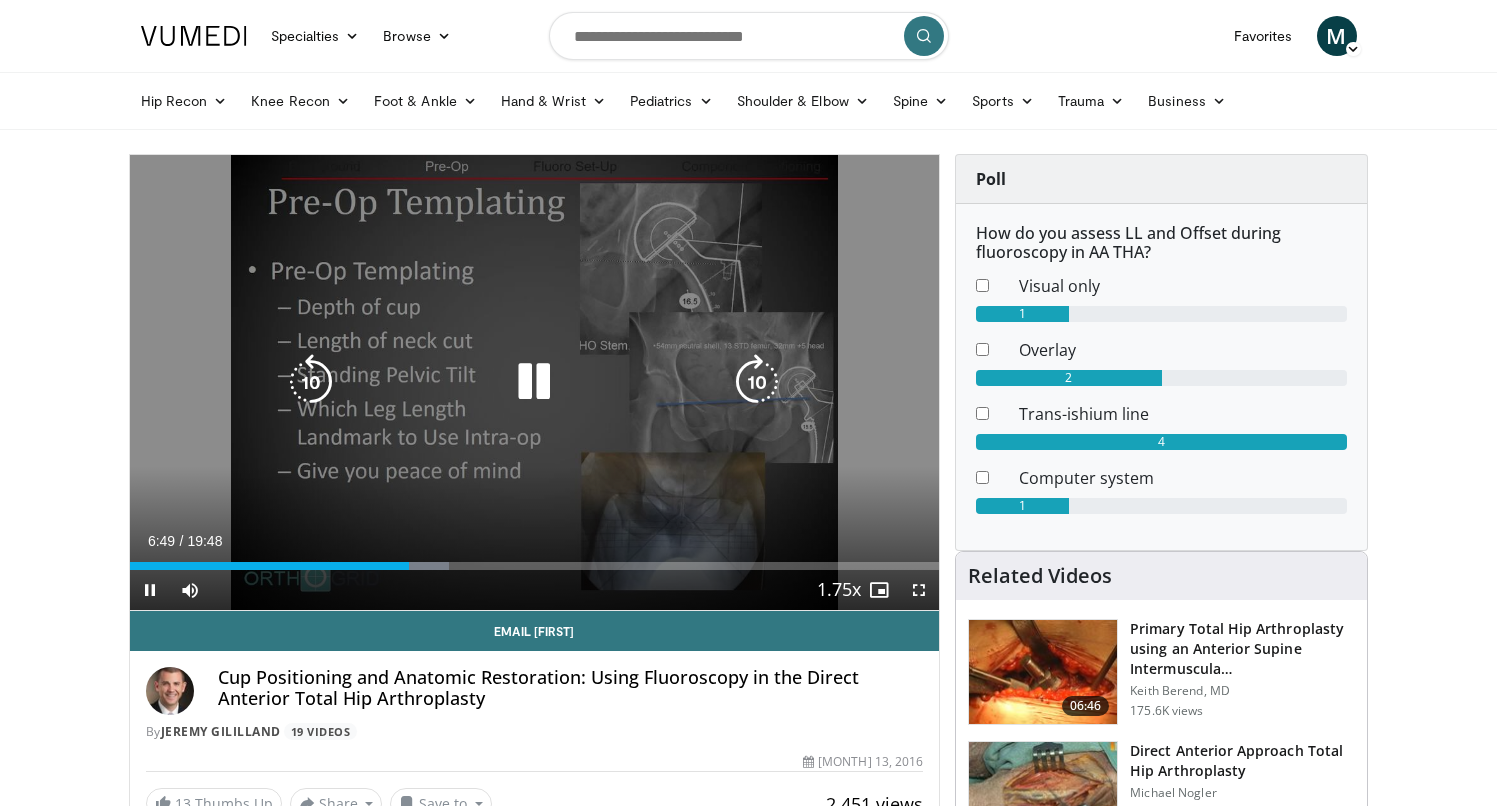 click on "20 seconds
Tap to unmute" at bounding box center [535, 382] 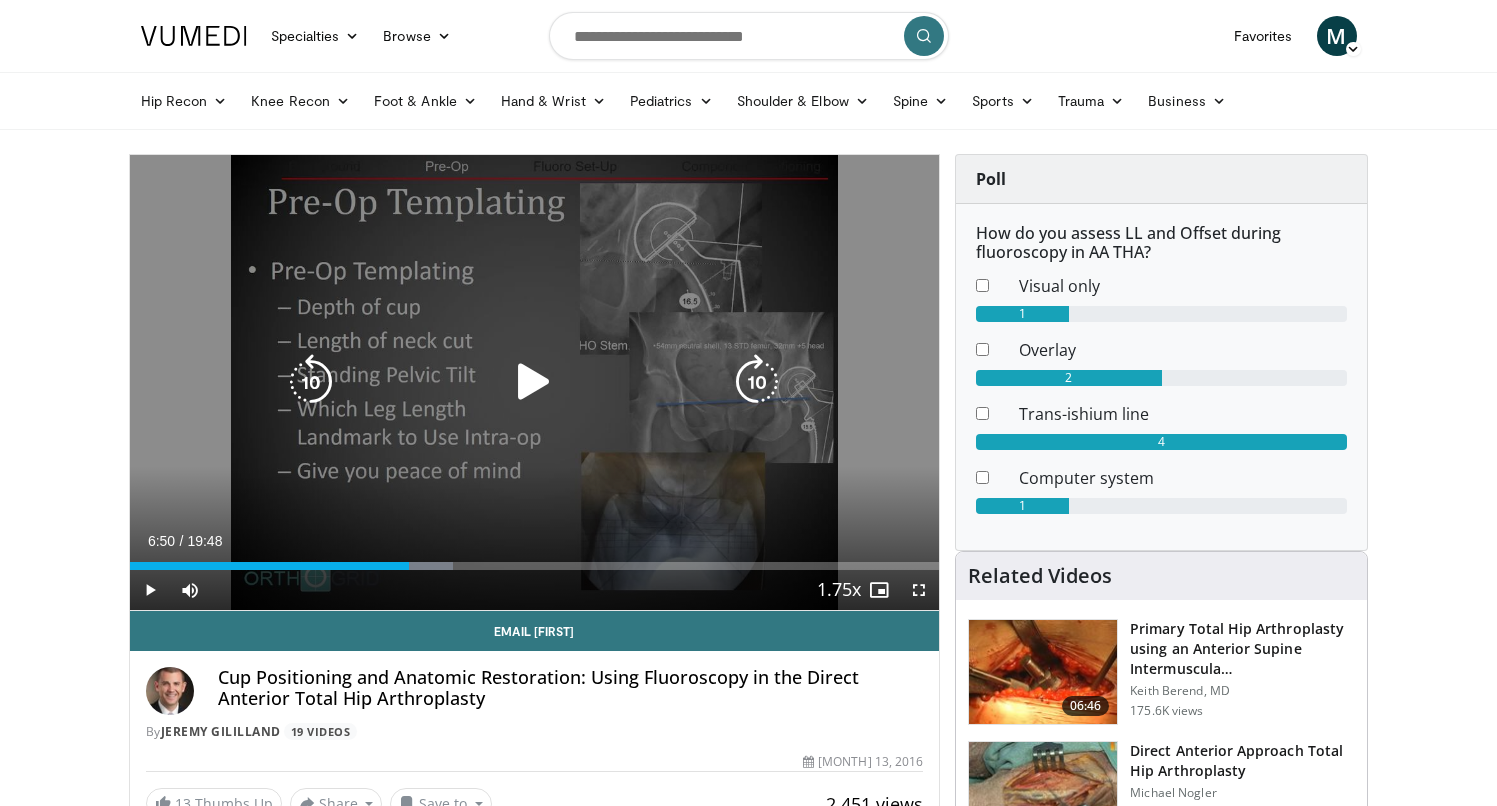 click on "20 seconds
Tap to unmute" at bounding box center [535, 382] 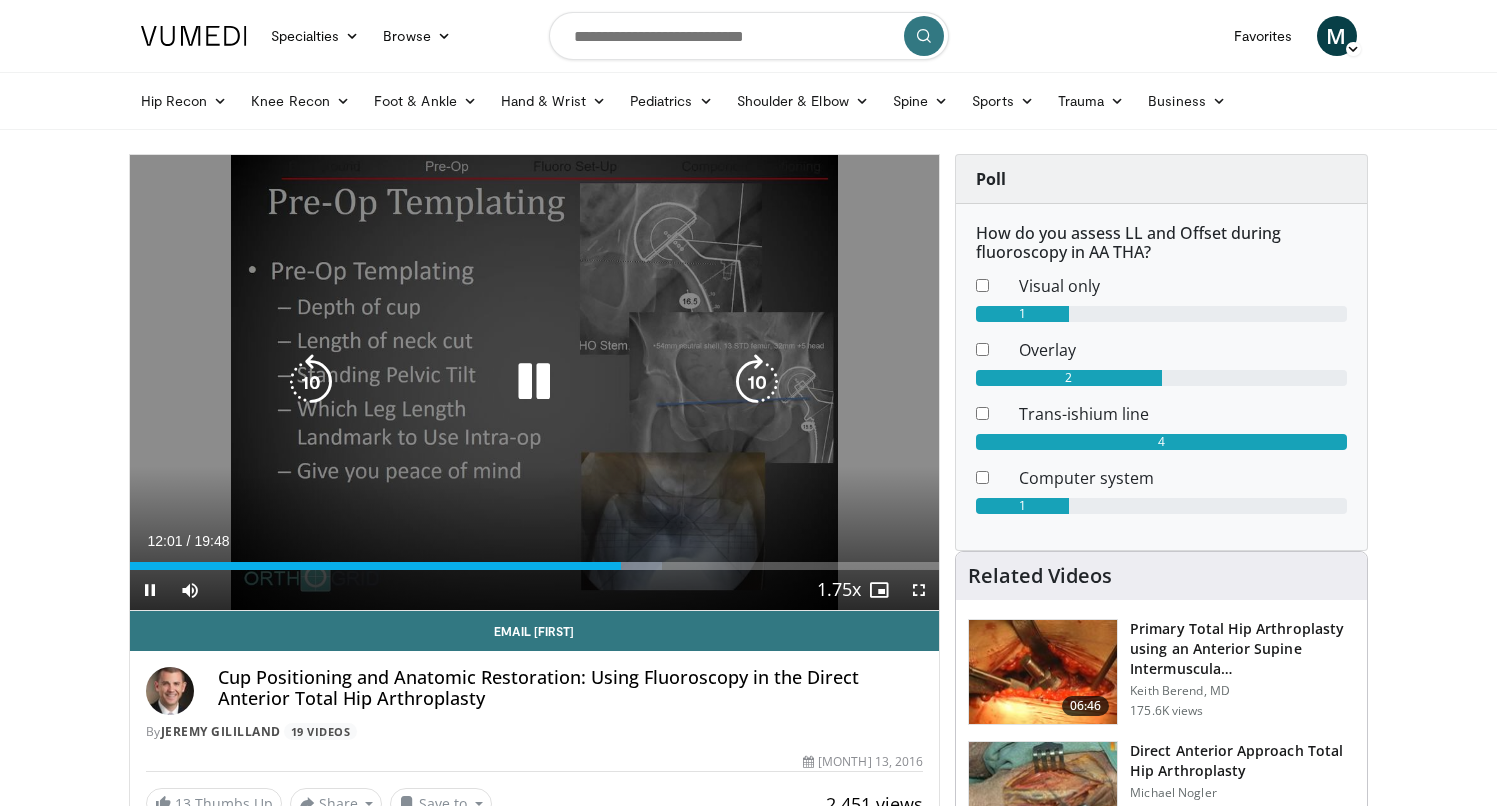 click at bounding box center (534, 382) 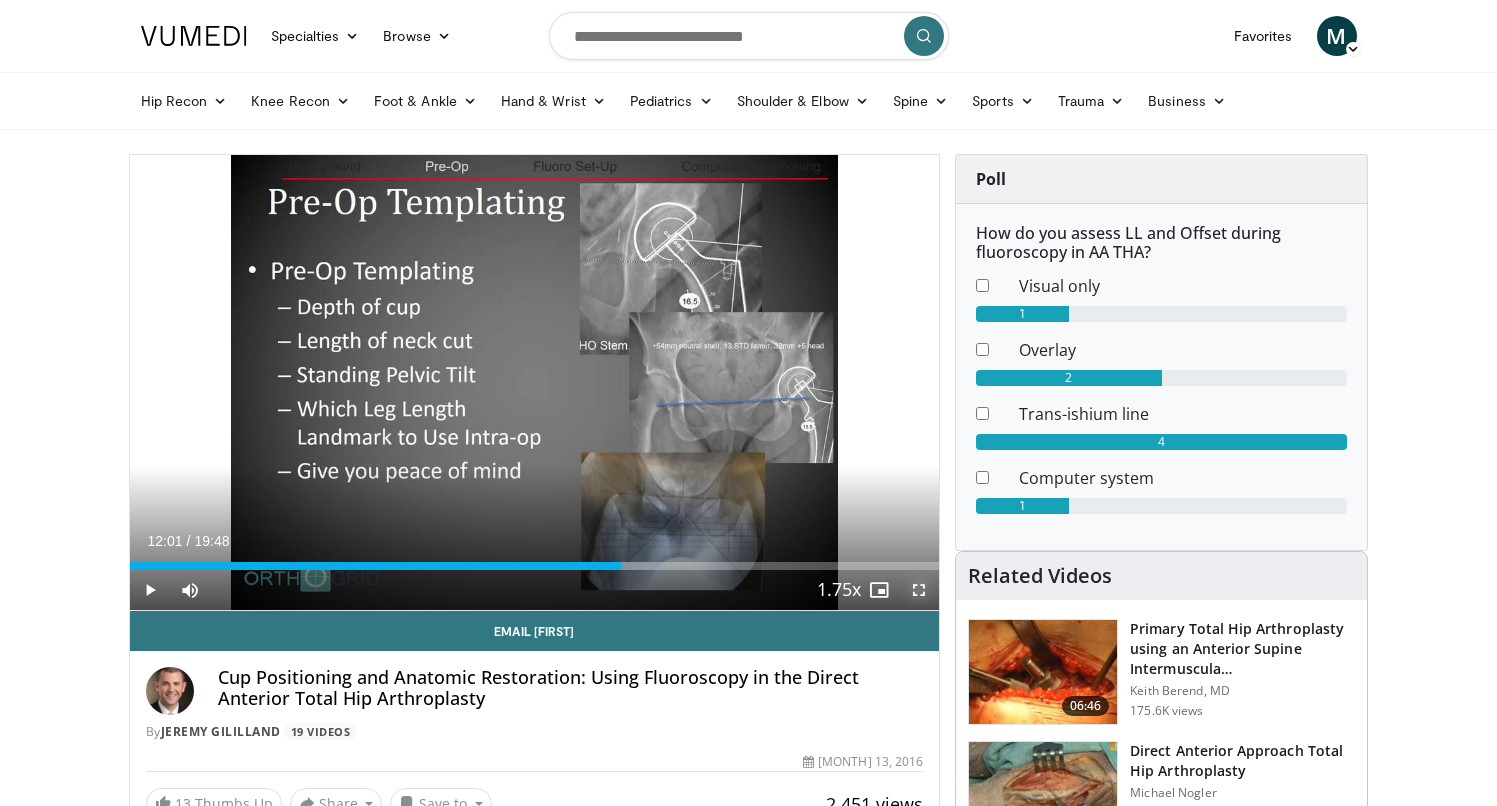 click at bounding box center [919, 590] 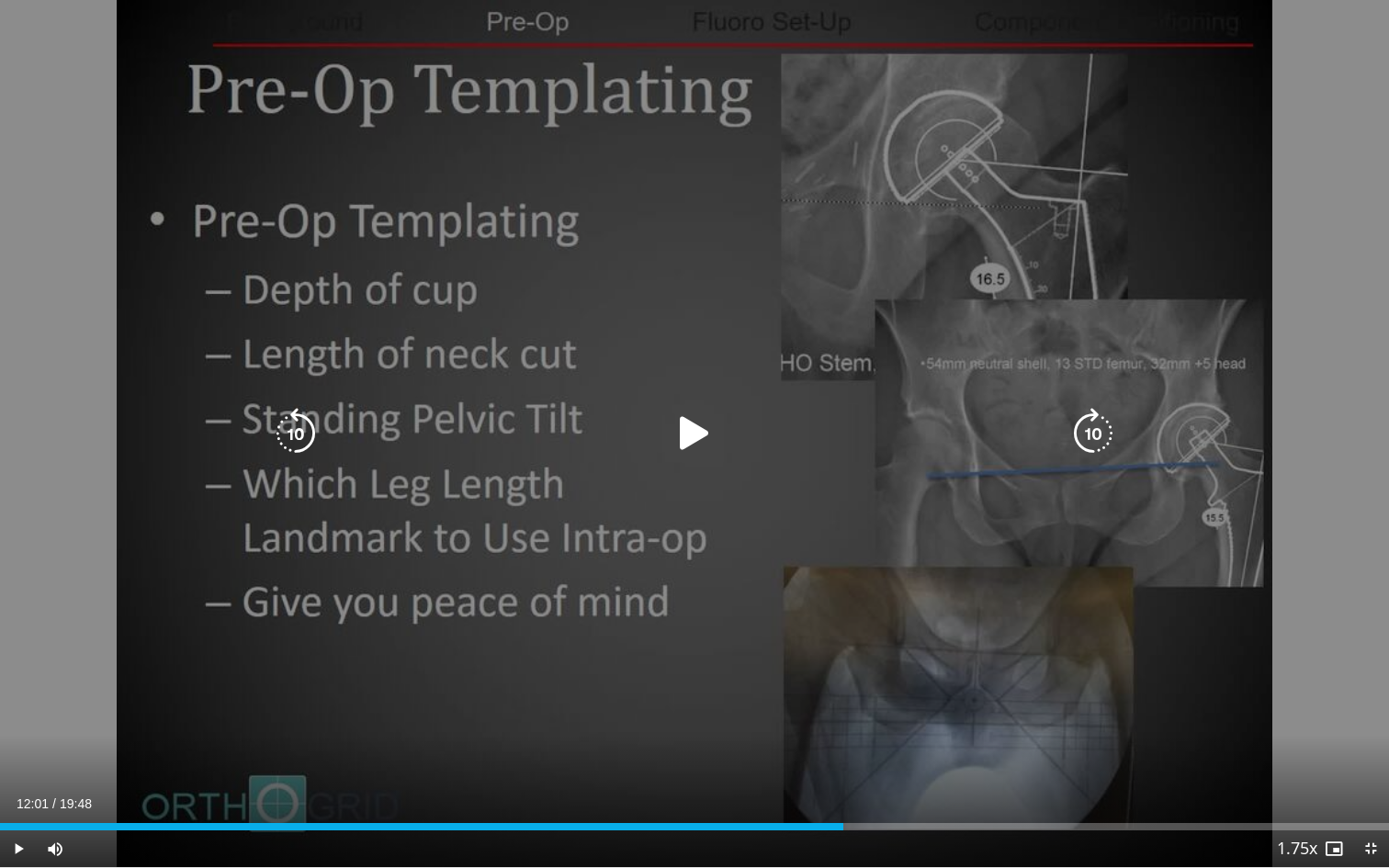 click at bounding box center [694, 434] 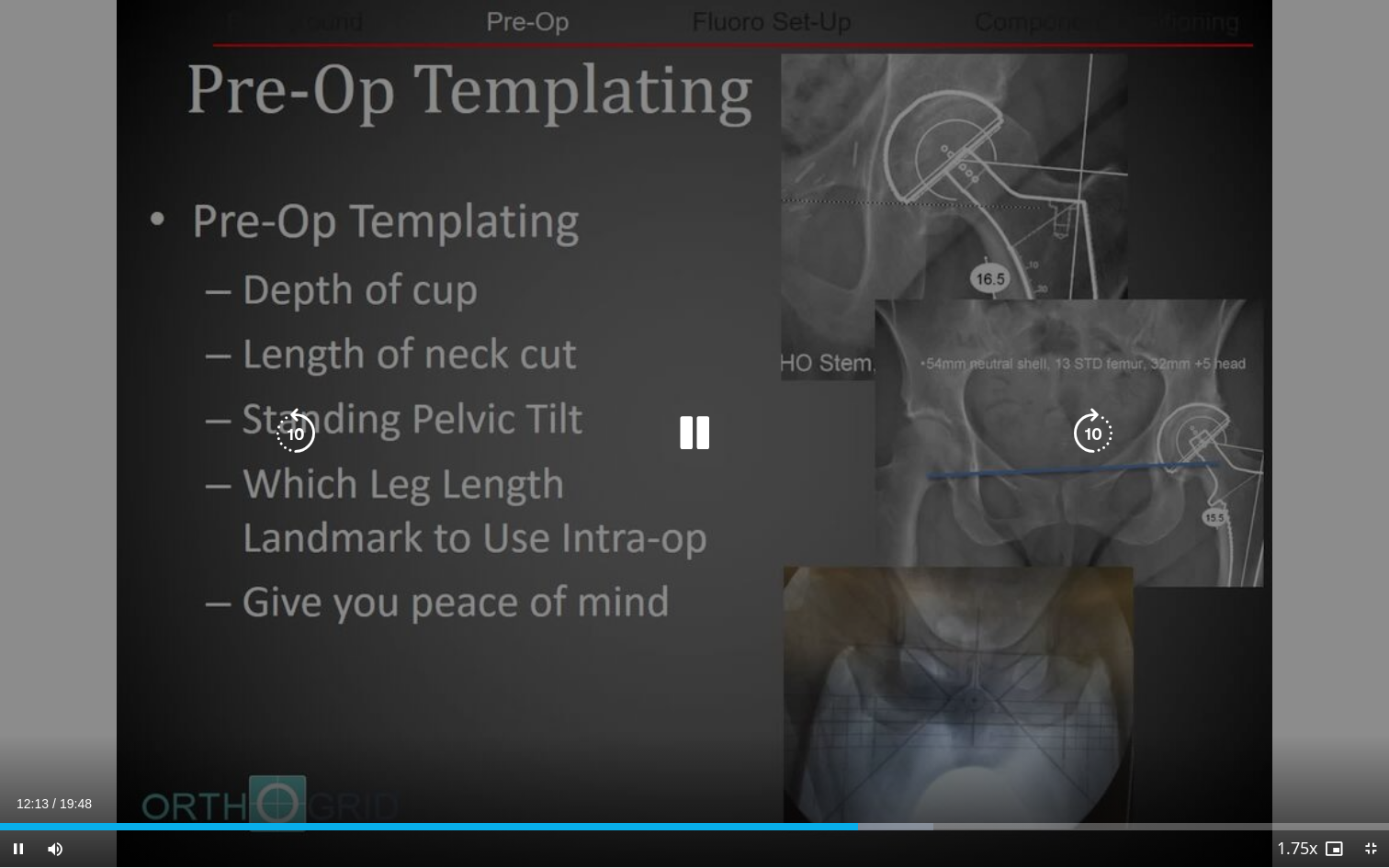 click at bounding box center (694, 434) 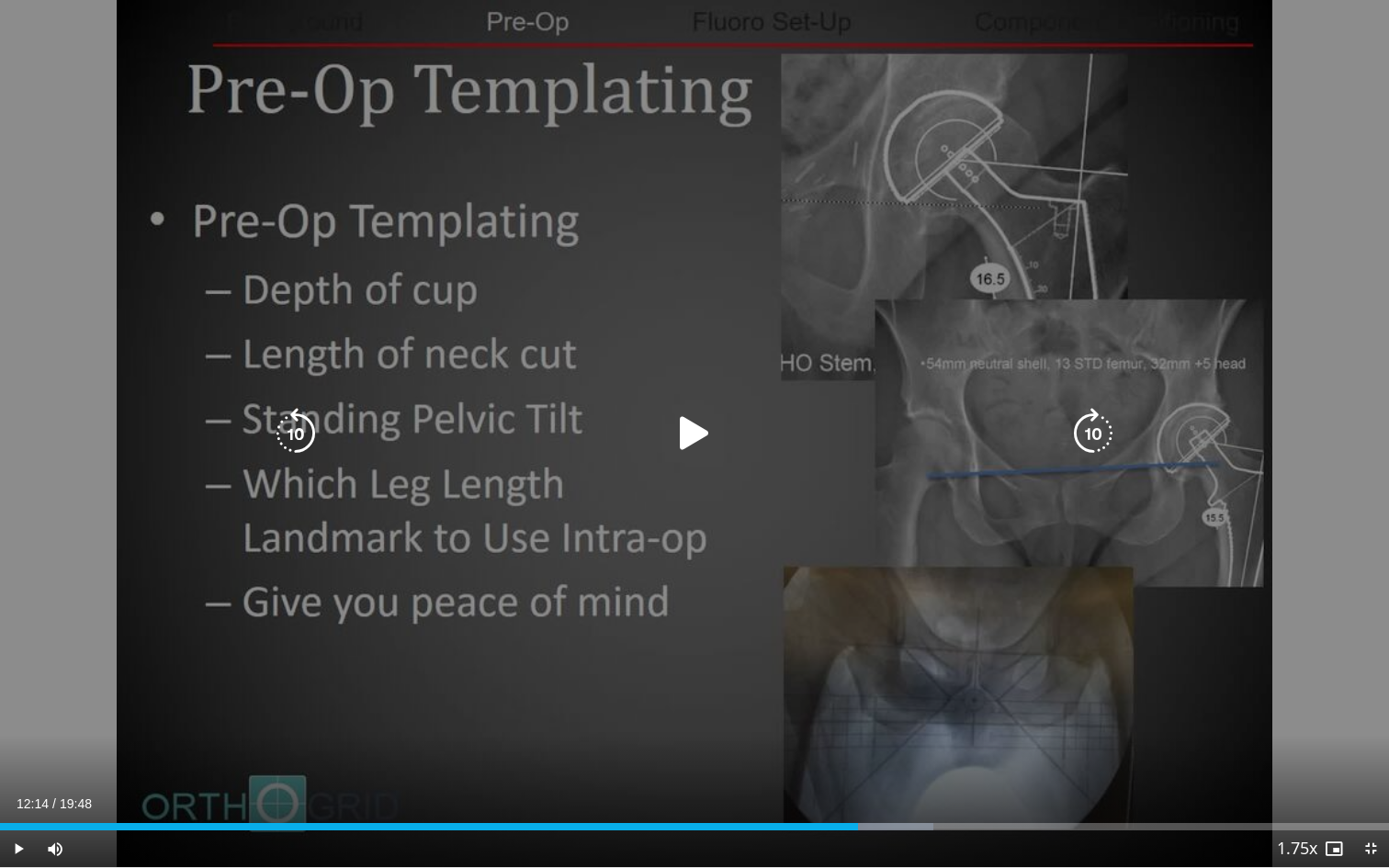 click on "20 seconds
Tap to unmute" at bounding box center [694, 434] 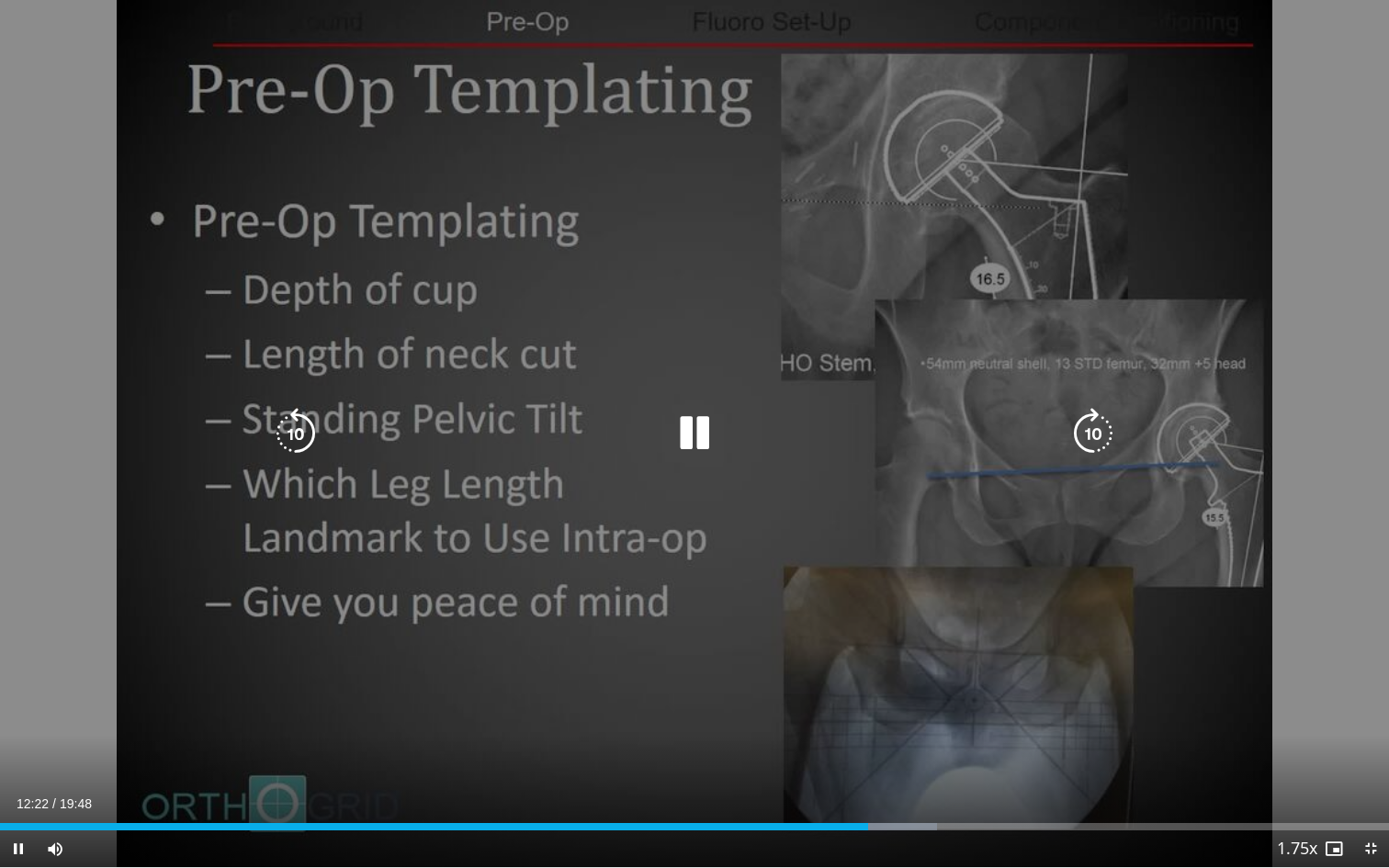 click at bounding box center [694, 434] 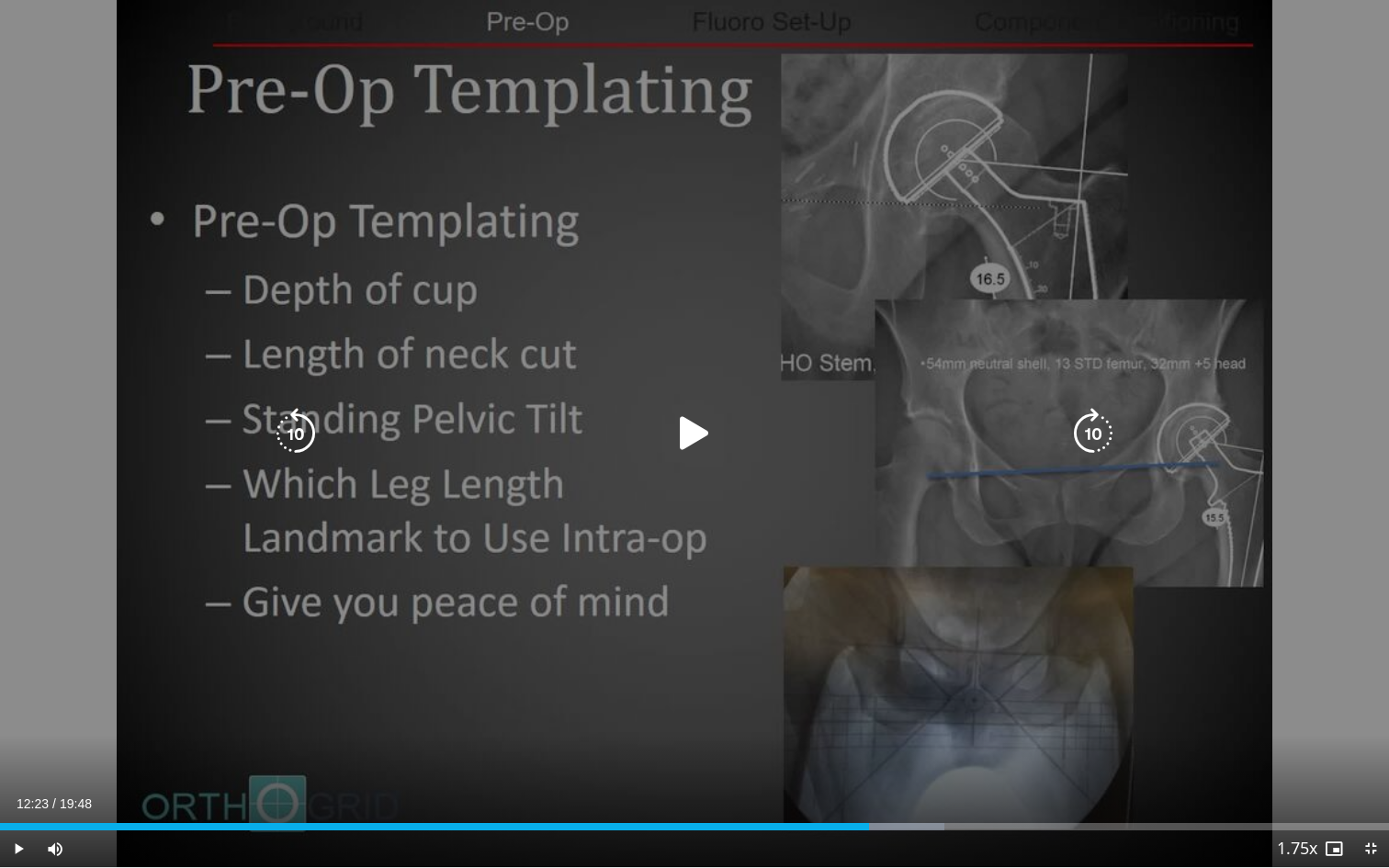 click at bounding box center [694, 434] 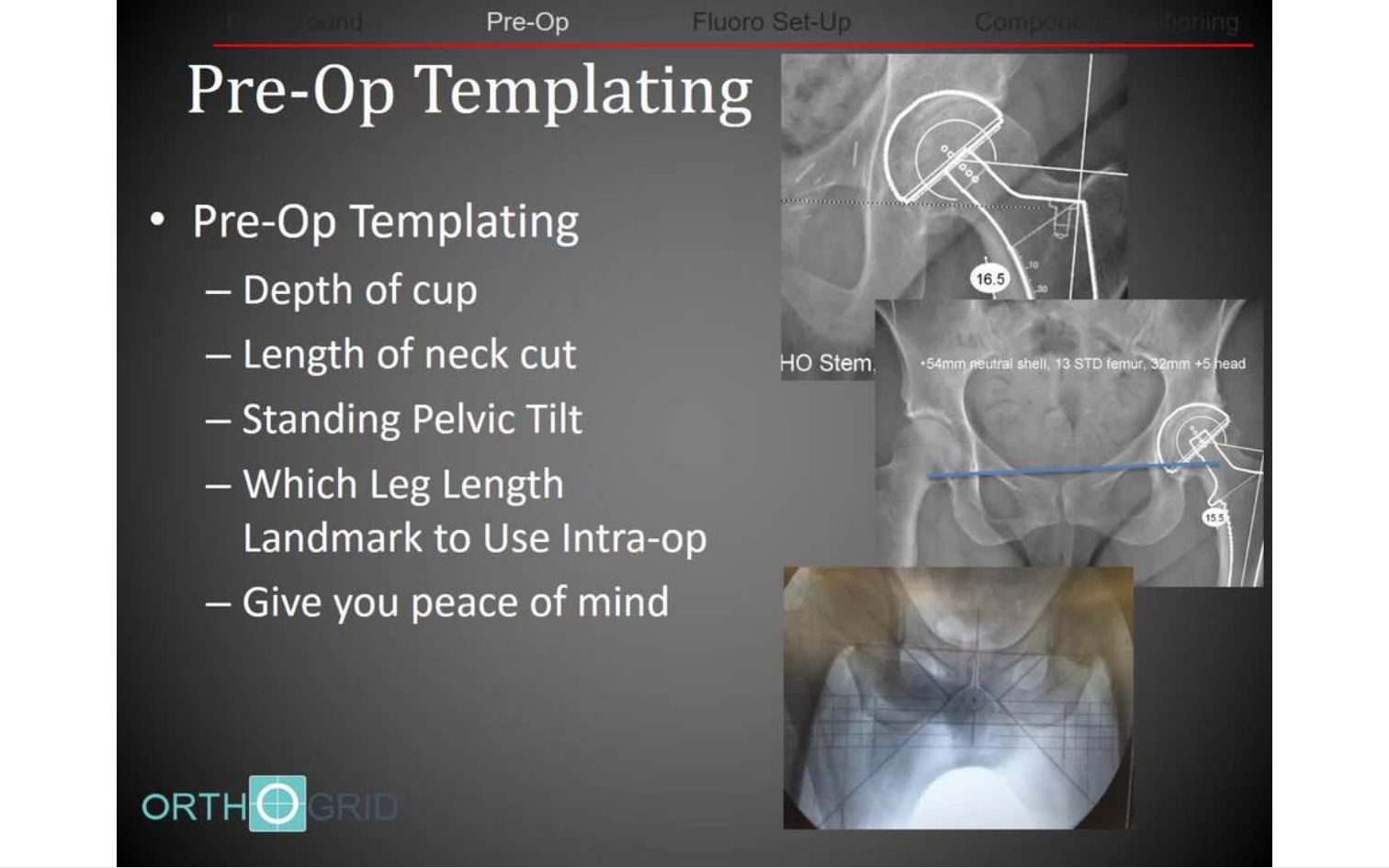 click on "20 seconds
Tap to unmute" at bounding box center [694, 434] 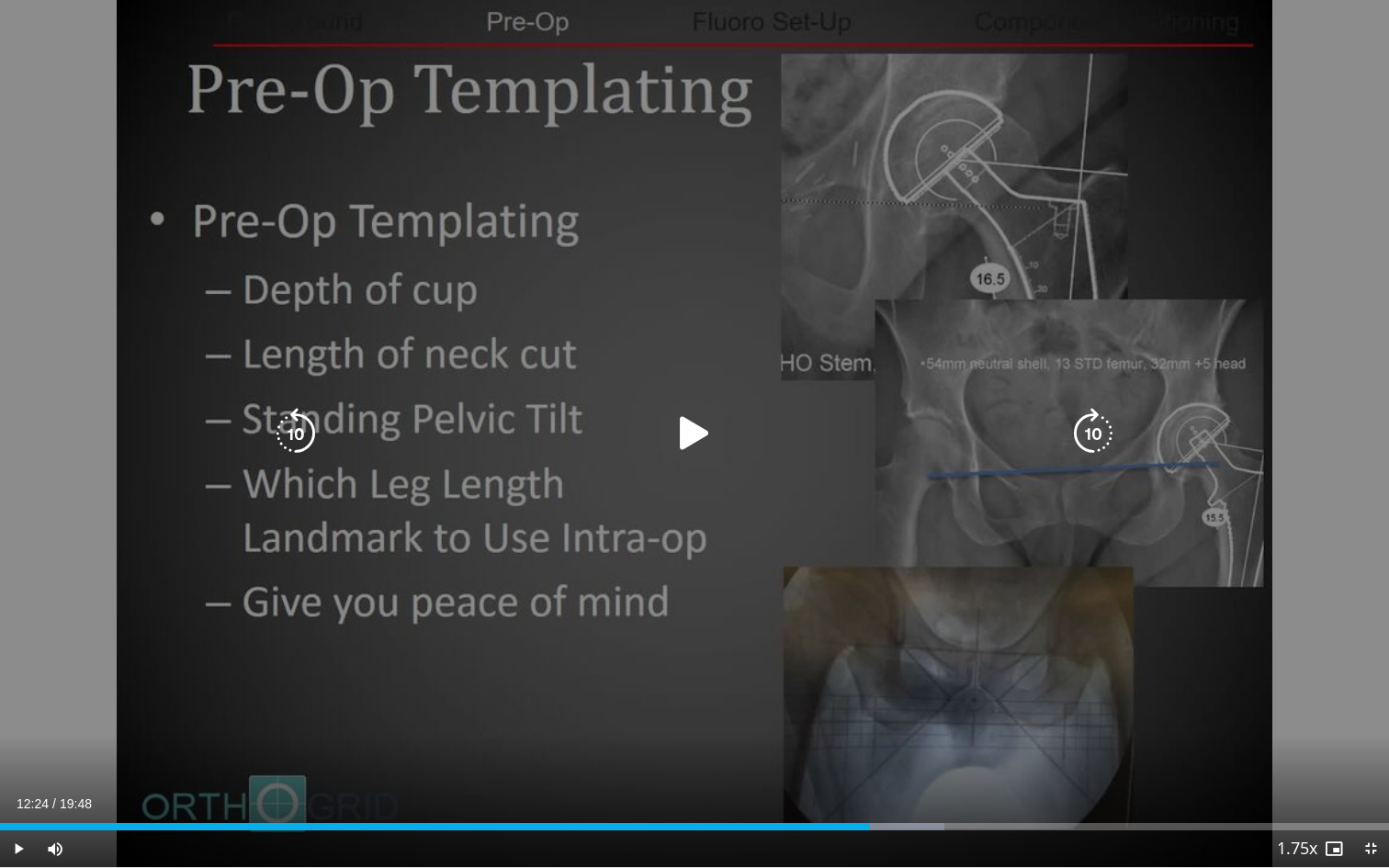 click at bounding box center (694, 434) 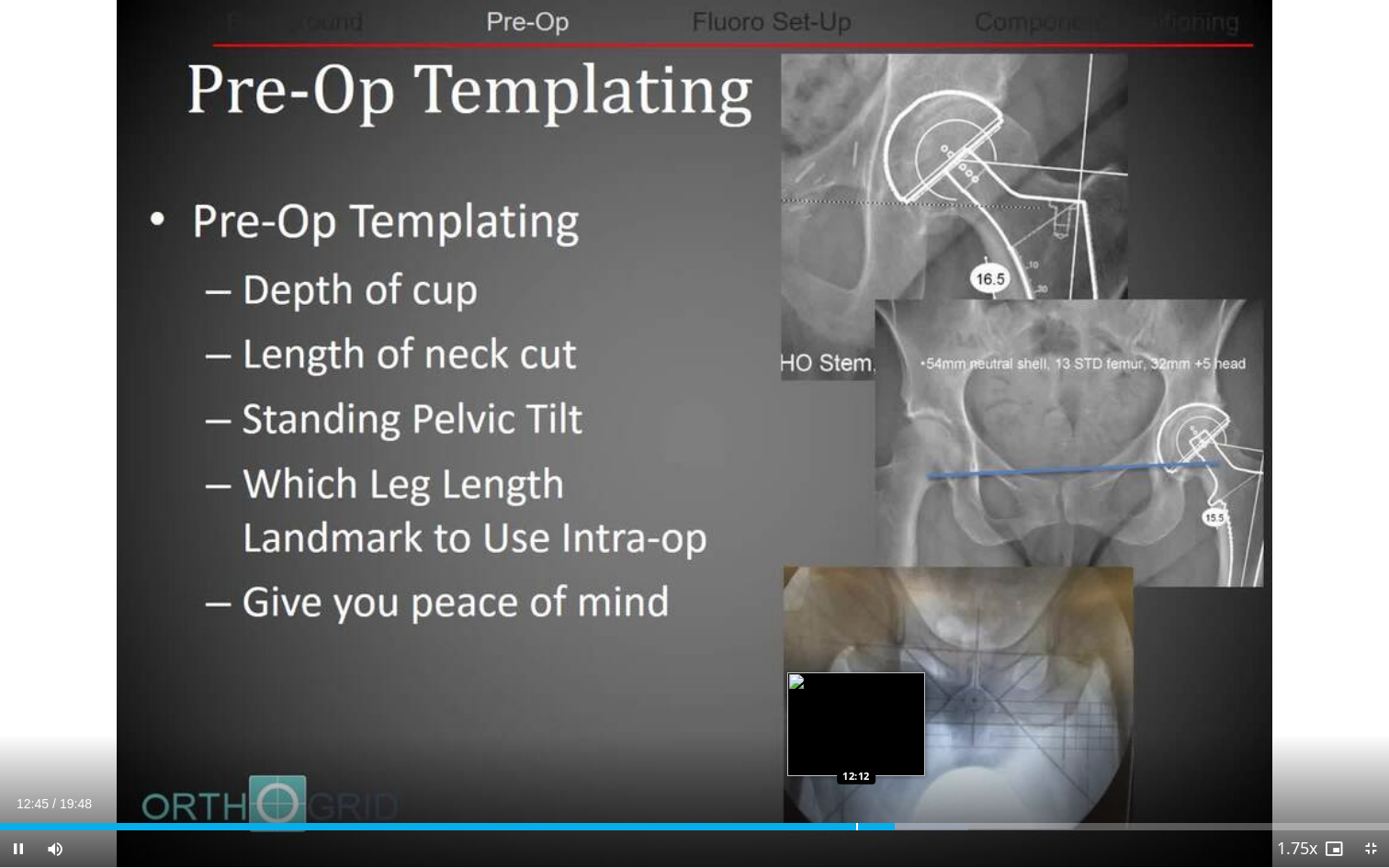 click at bounding box center (857, 827) 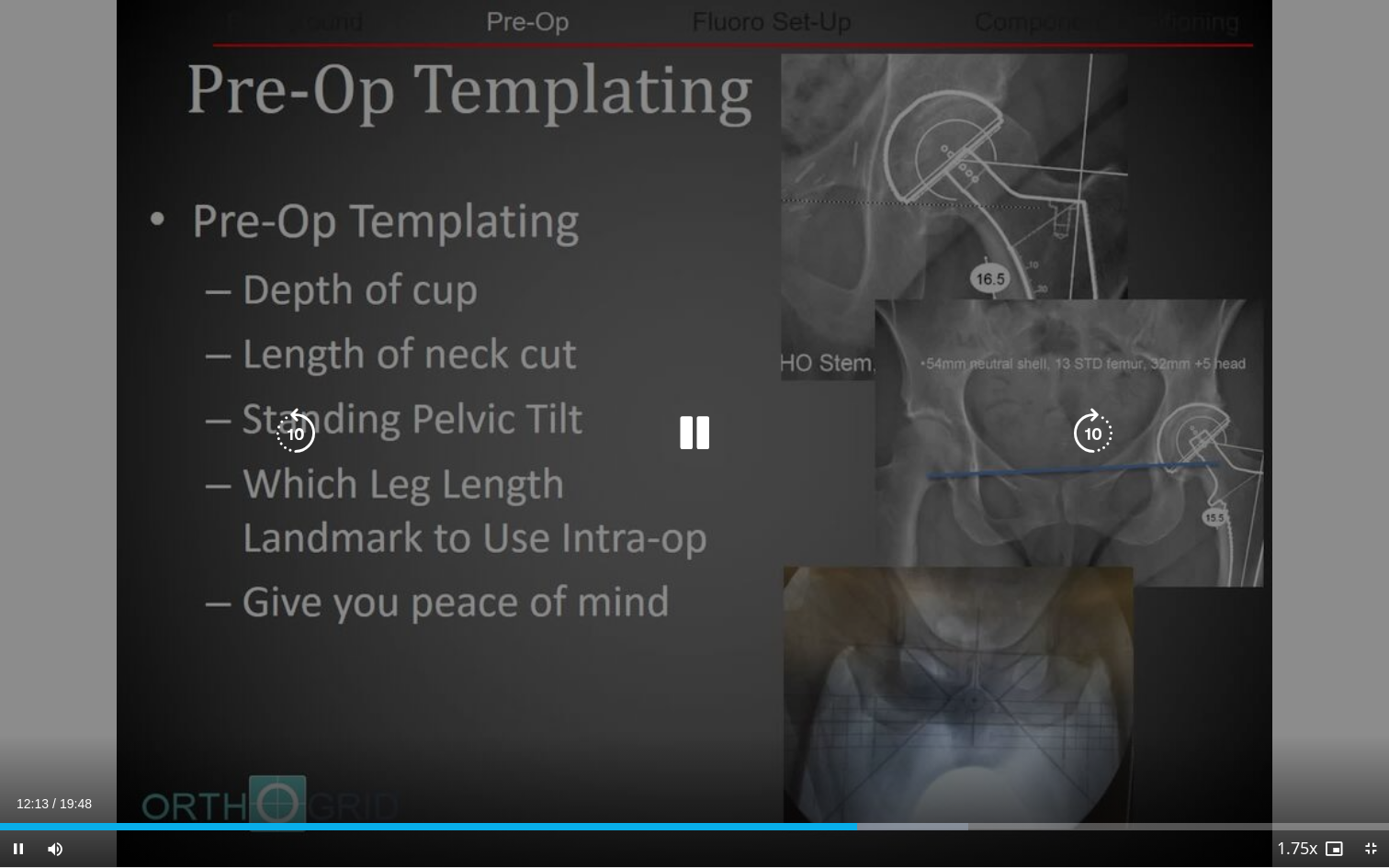 click on "20 seconds
Tap to unmute" at bounding box center (694, 434) 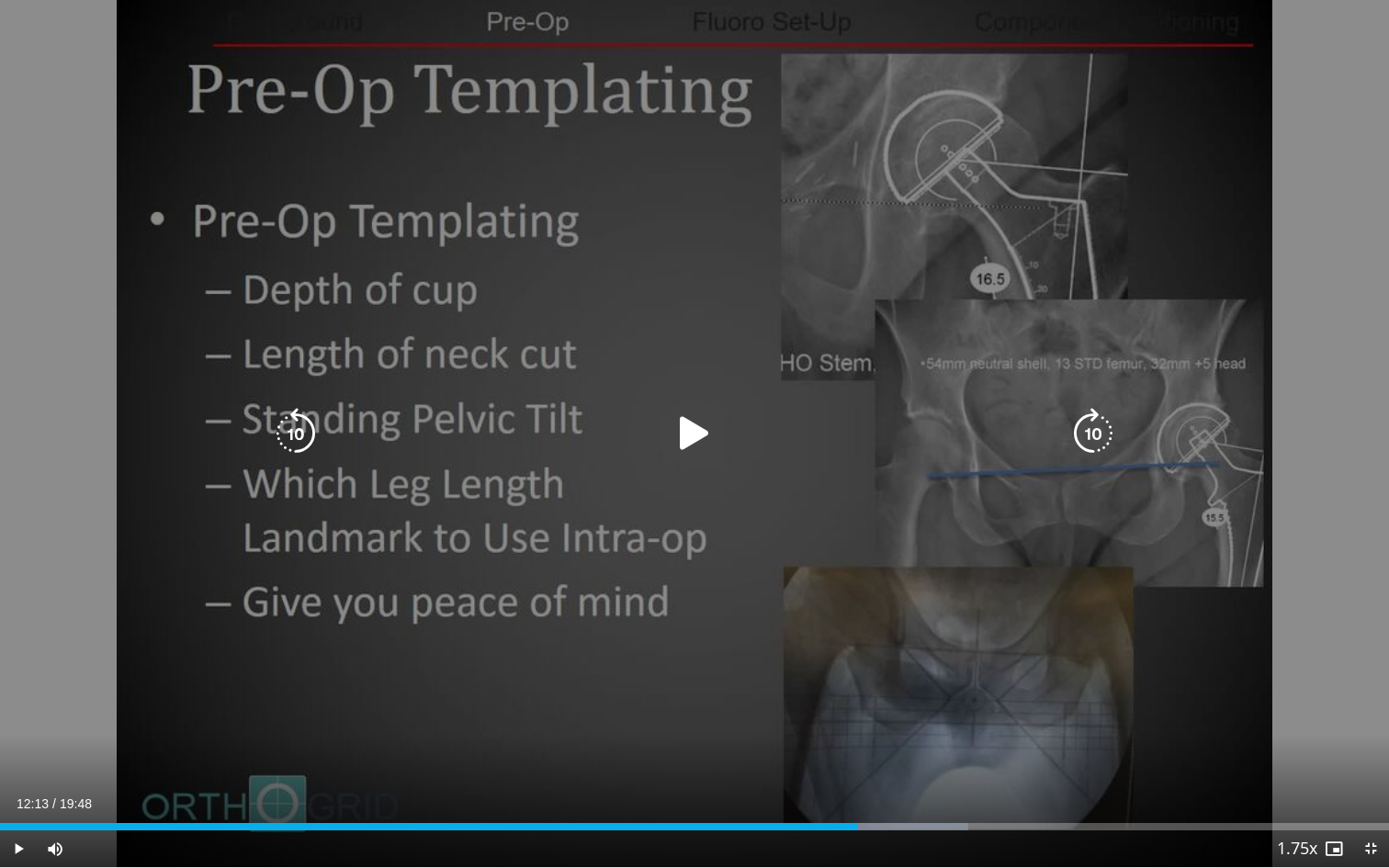 click on "20 seconds
Tap to unmute" at bounding box center (694, 434) 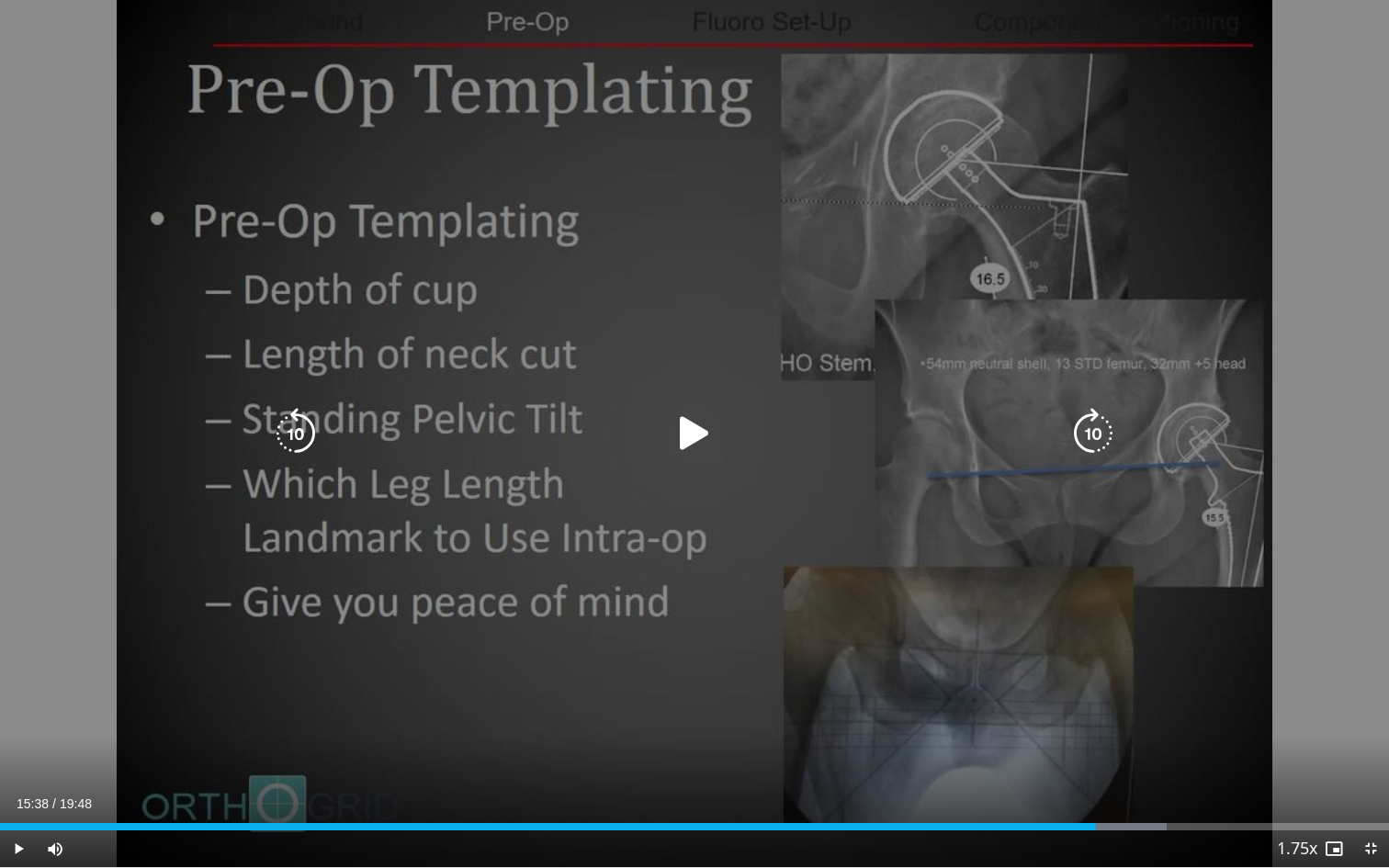 click on "20 seconds
Tap to unmute" at bounding box center [694, 434] 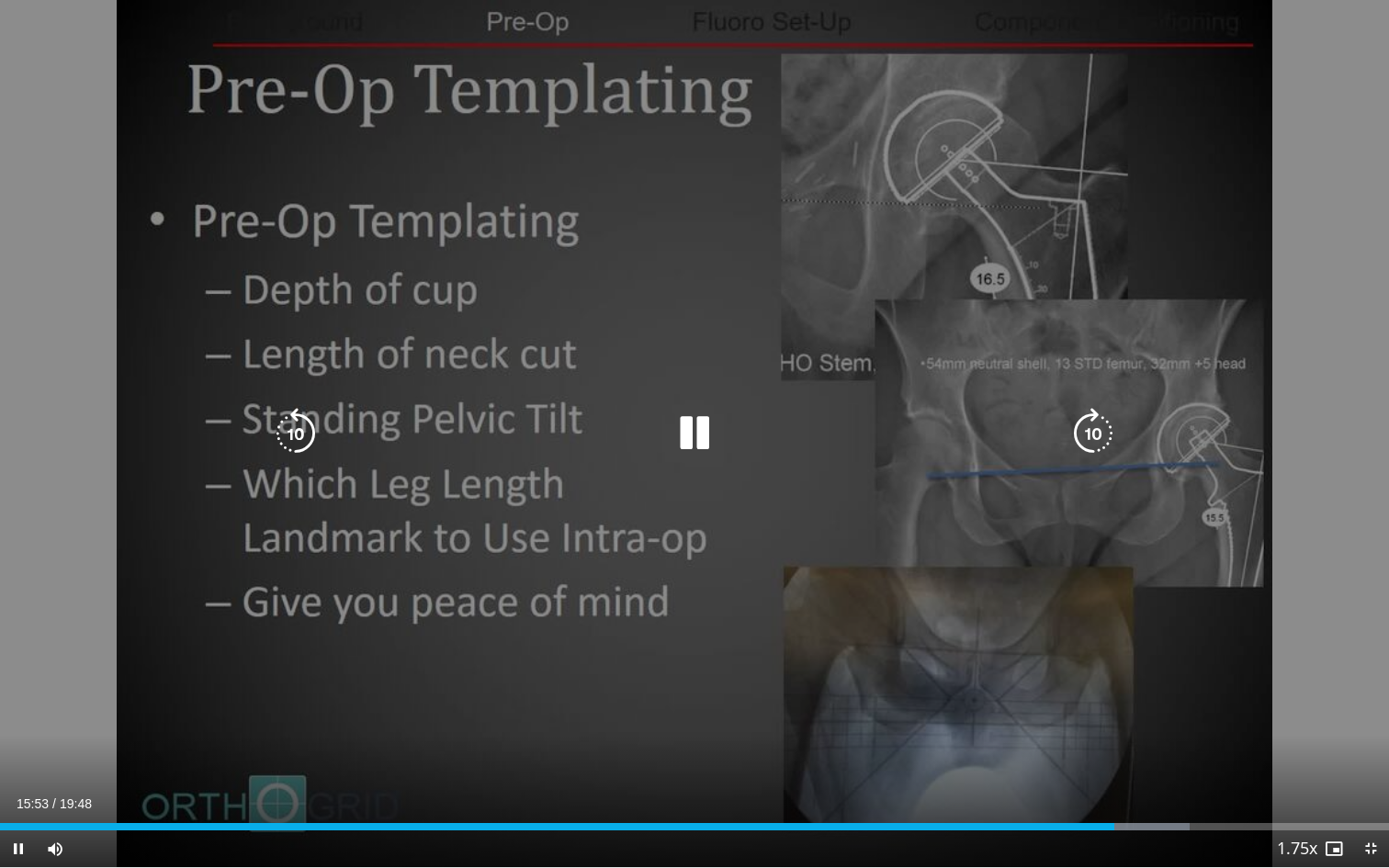 click on "20 seconds
Tap to unmute" at bounding box center (694, 434) 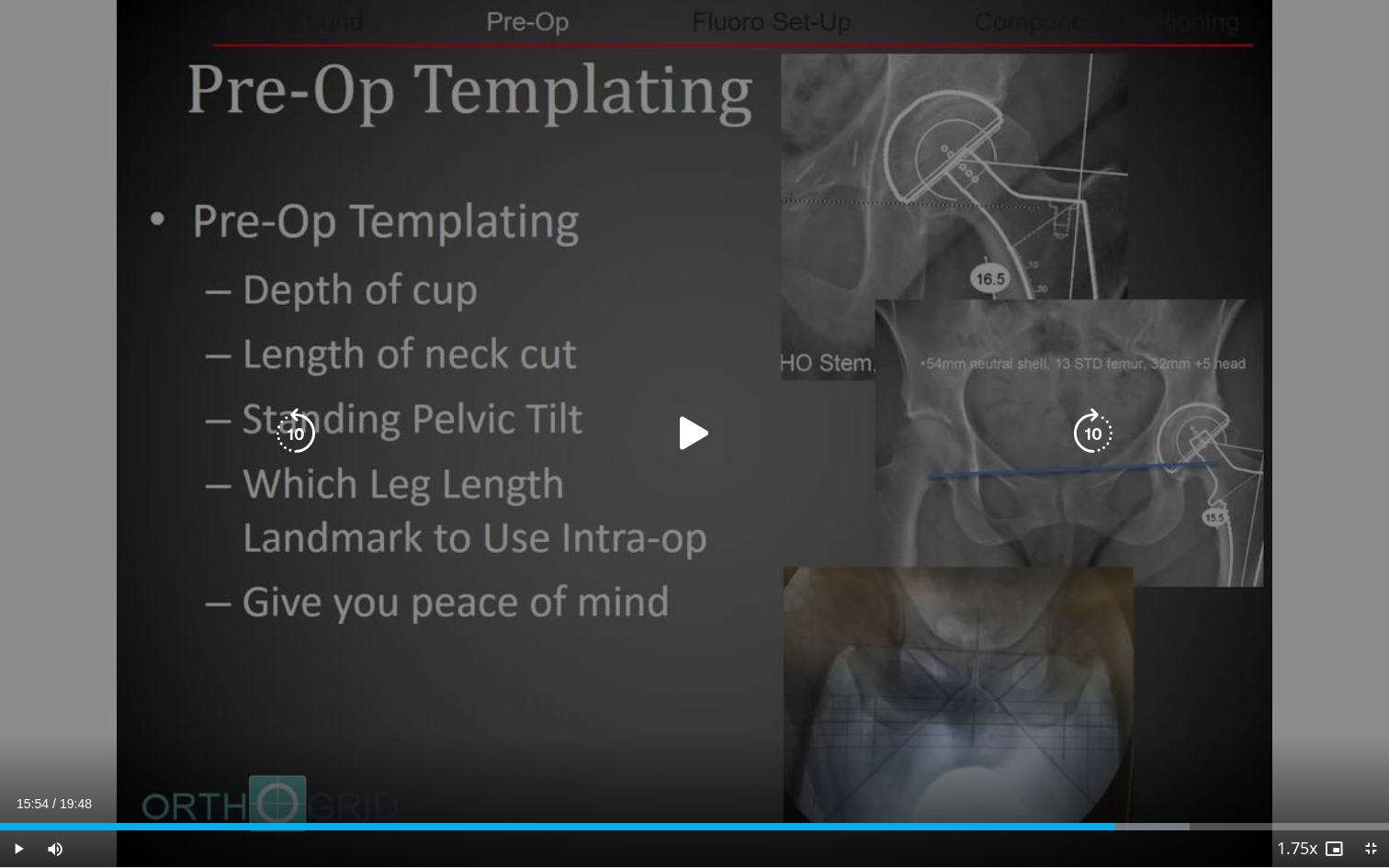 click on "20 seconds
Tap to unmute" at bounding box center [694, 434] 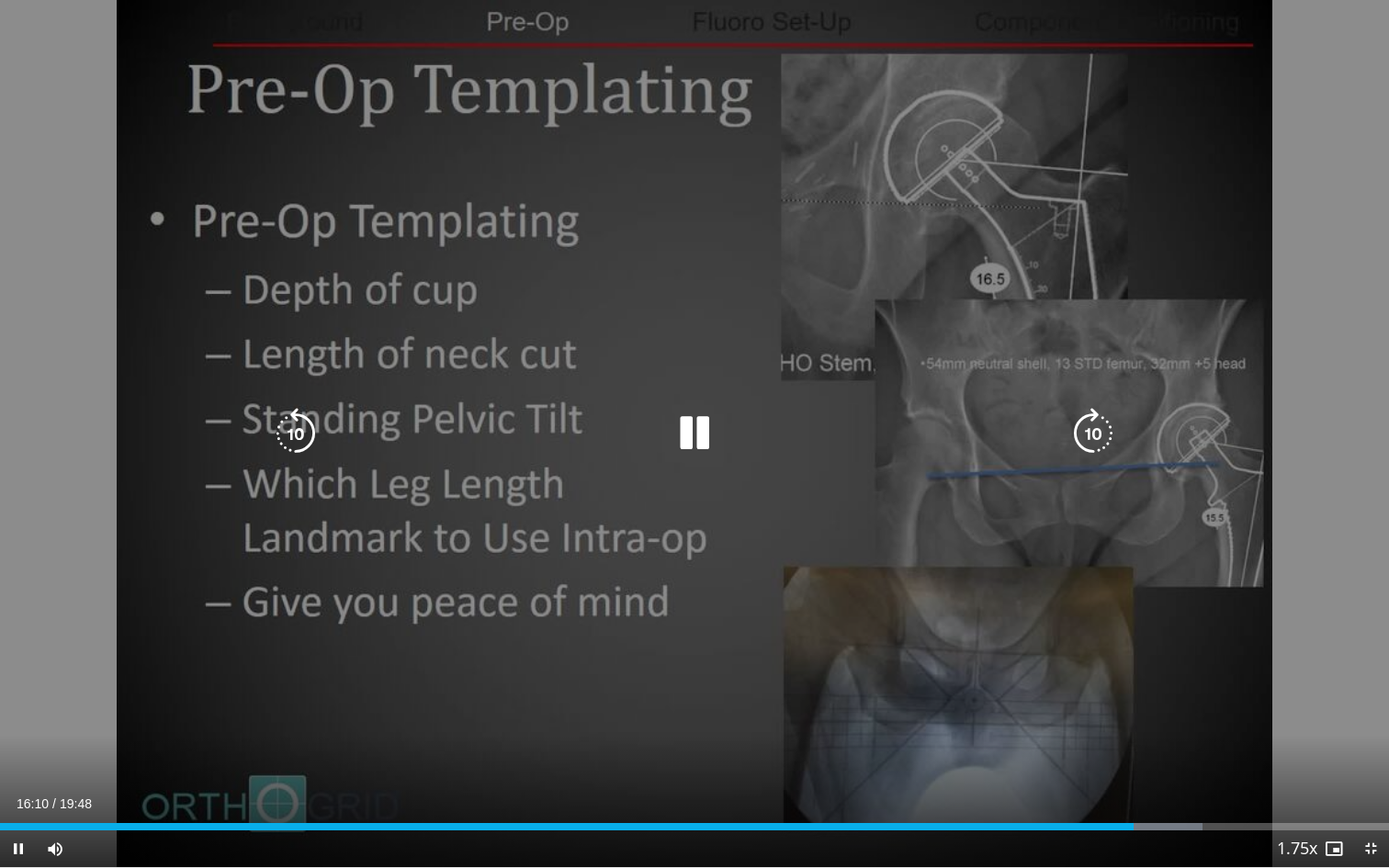 click on "20 seconds
Tap to unmute" at bounding box center (694, 434) 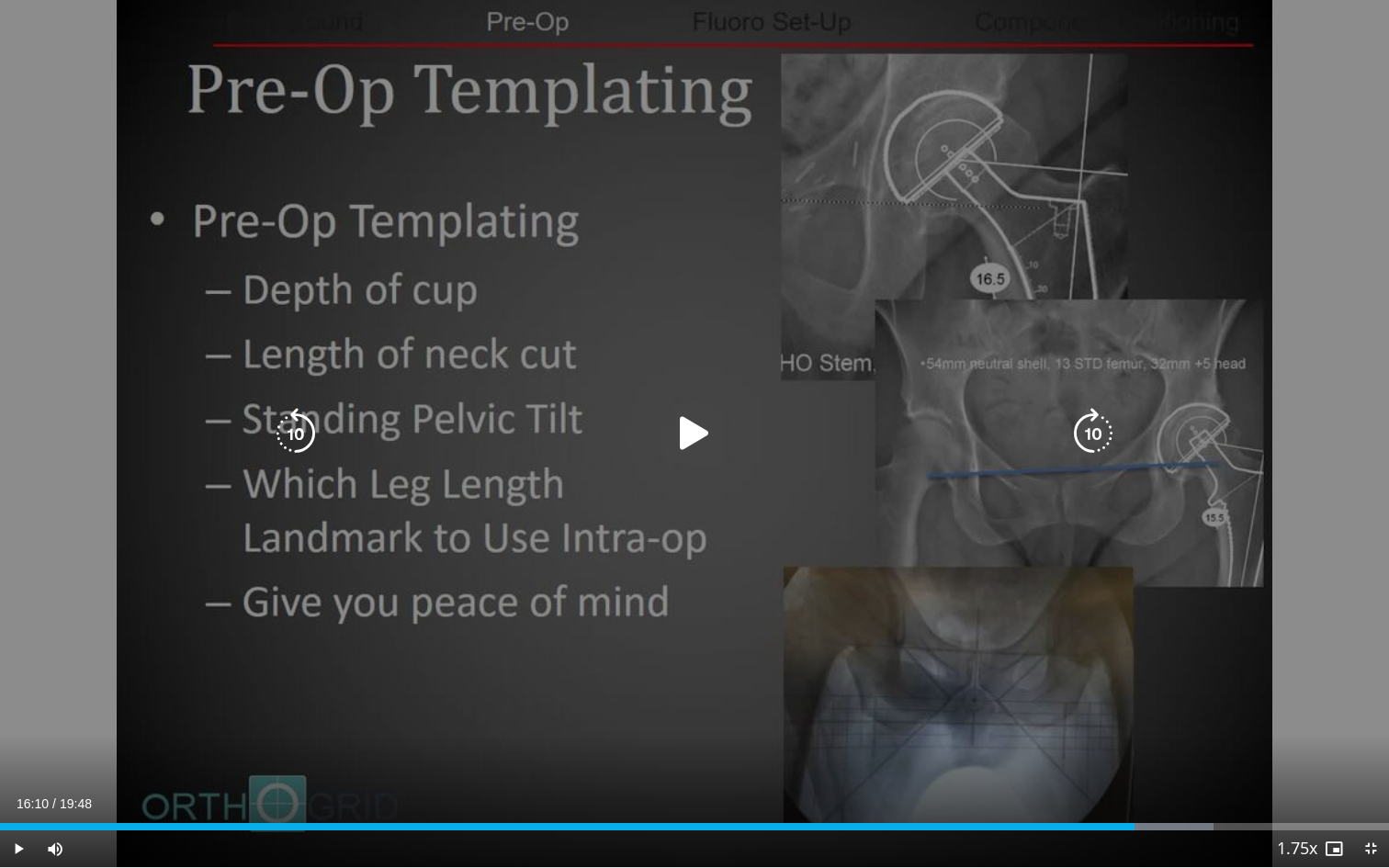click on "20 seconds
Tap to unmute" at bounding box center (694, 434) 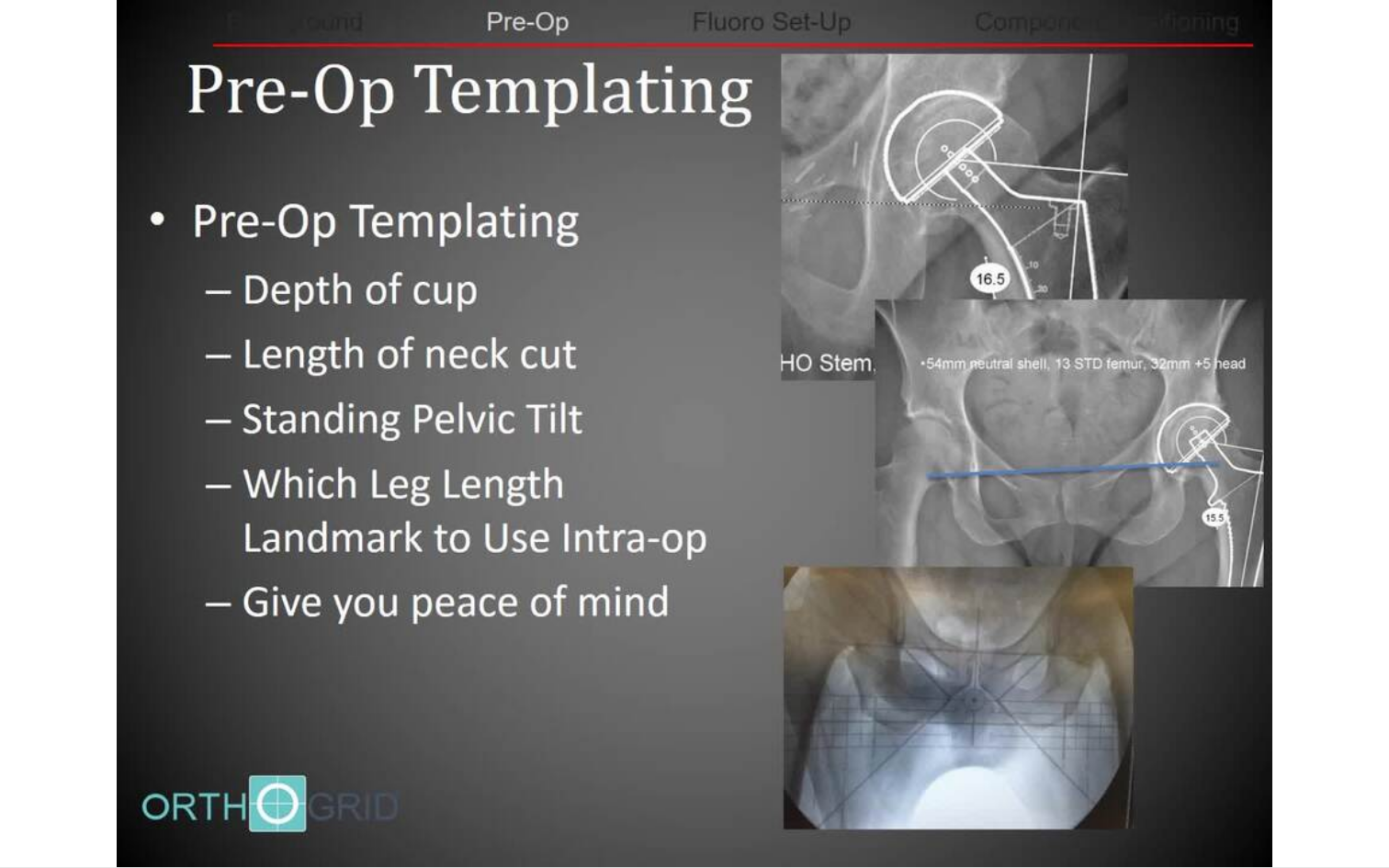 click on "20 seconds
Tap to unmute" at bounding box center (694, 434) 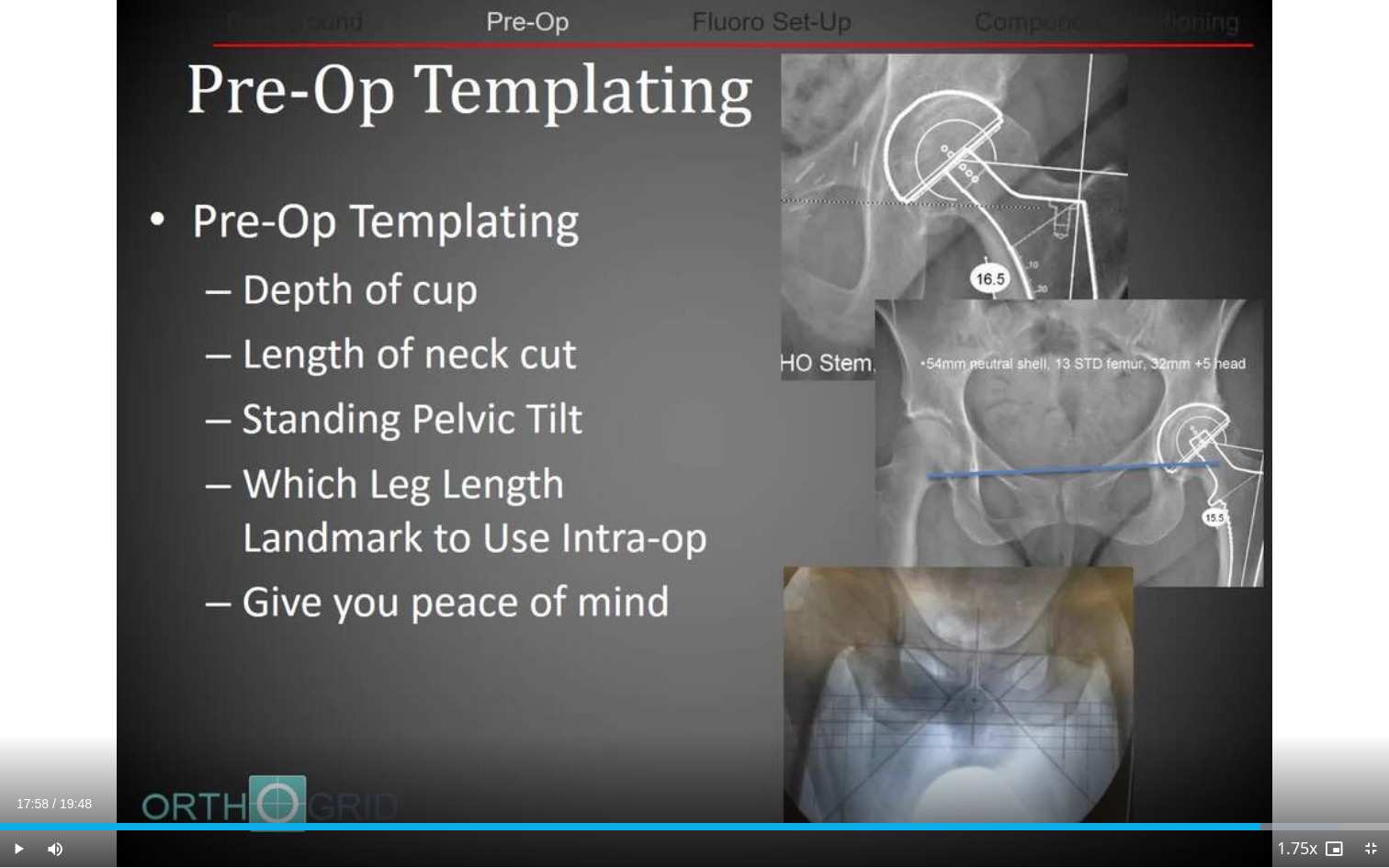 click on "20 seconds
Tap to unmute" at bounding box center [694, 434] 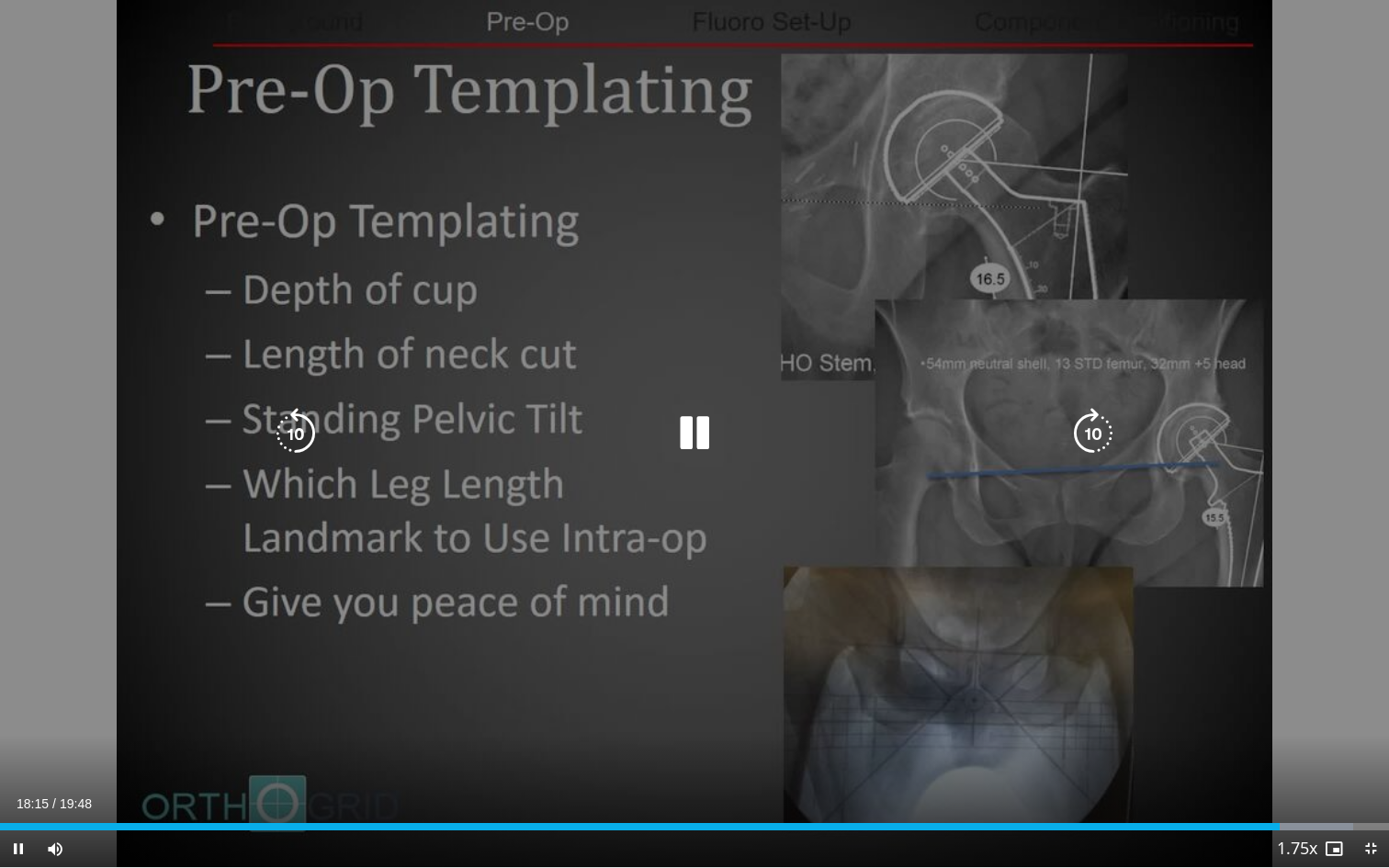 click on "20 seconds
Tap to unmute" at bounding box center [694, 434] 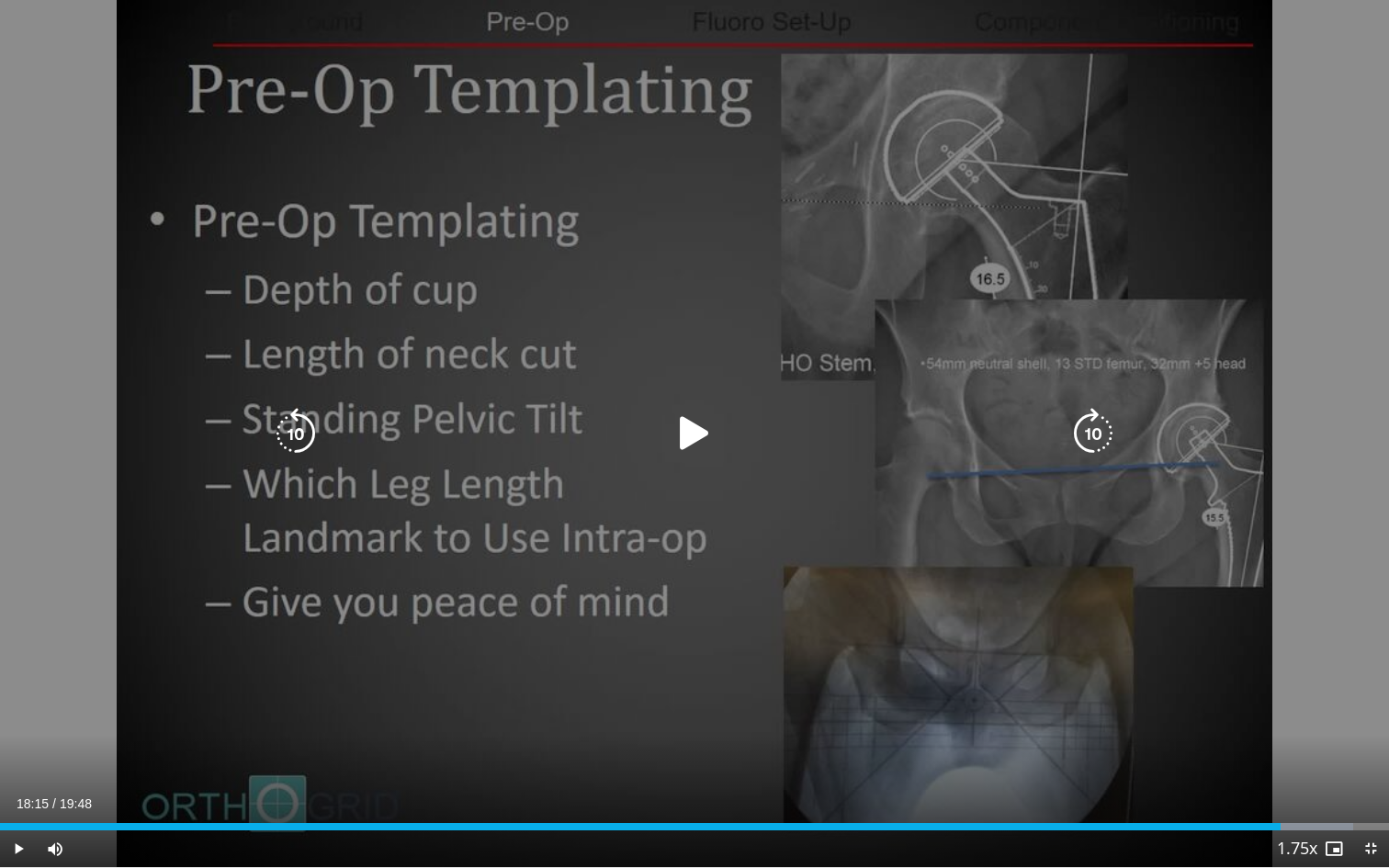 click on "20 seconds
Tap to unmute" at bounding box center [694, 434] 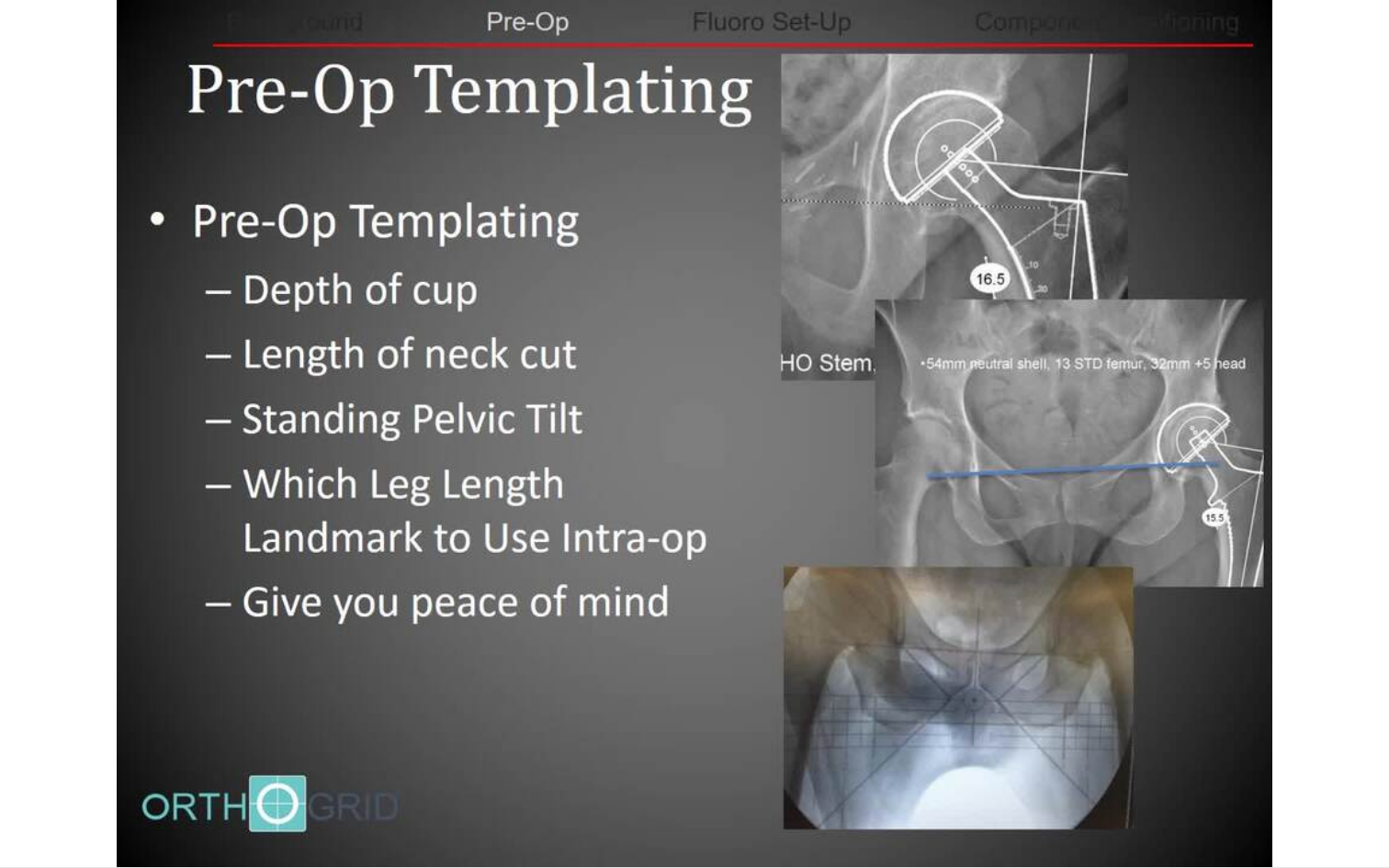 click on "20 seconds
Tap to unmute" at bounding box center (694, 434) 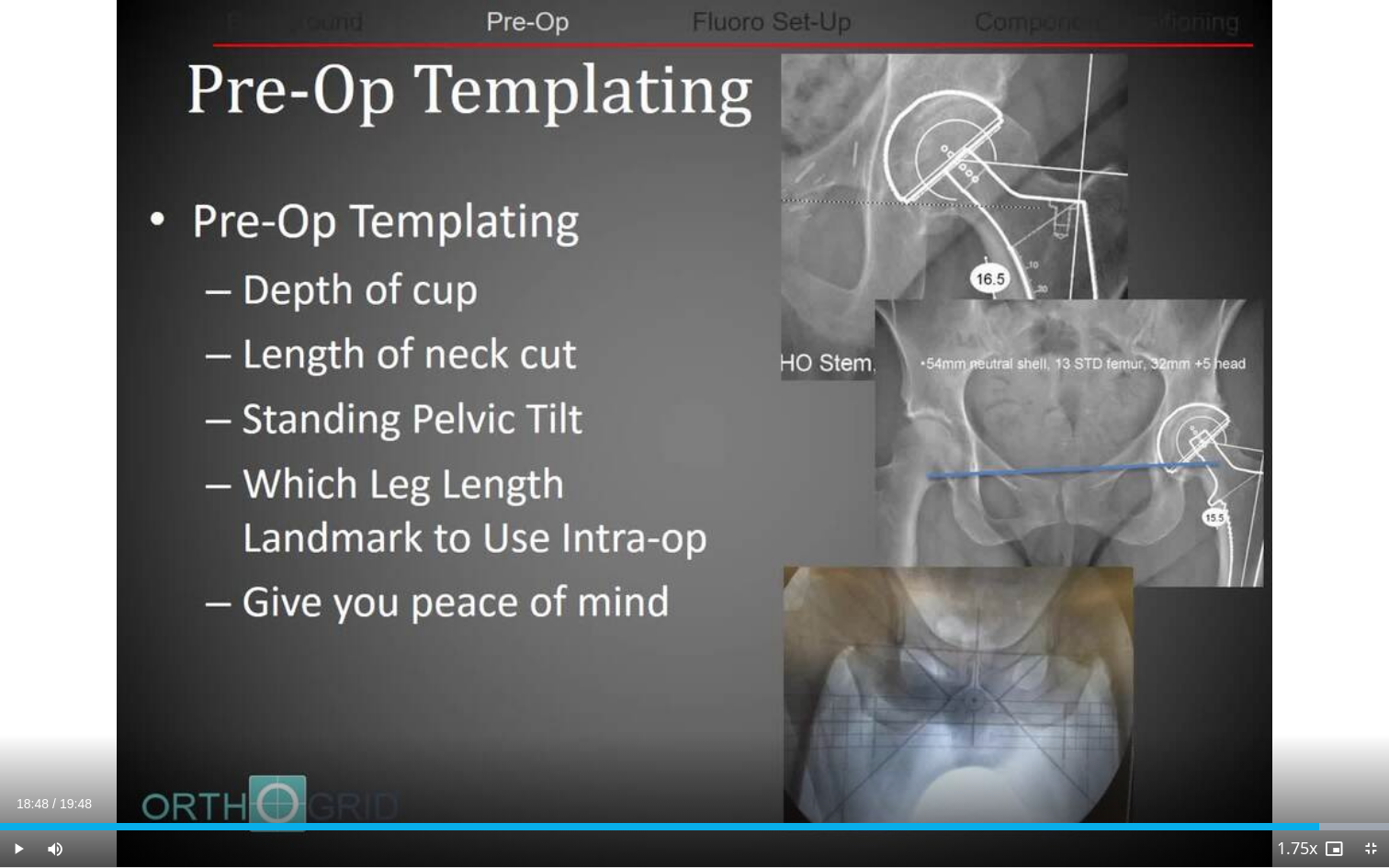 click on "20 seconds
Tap to unmute" at bounding box center [694, 434] 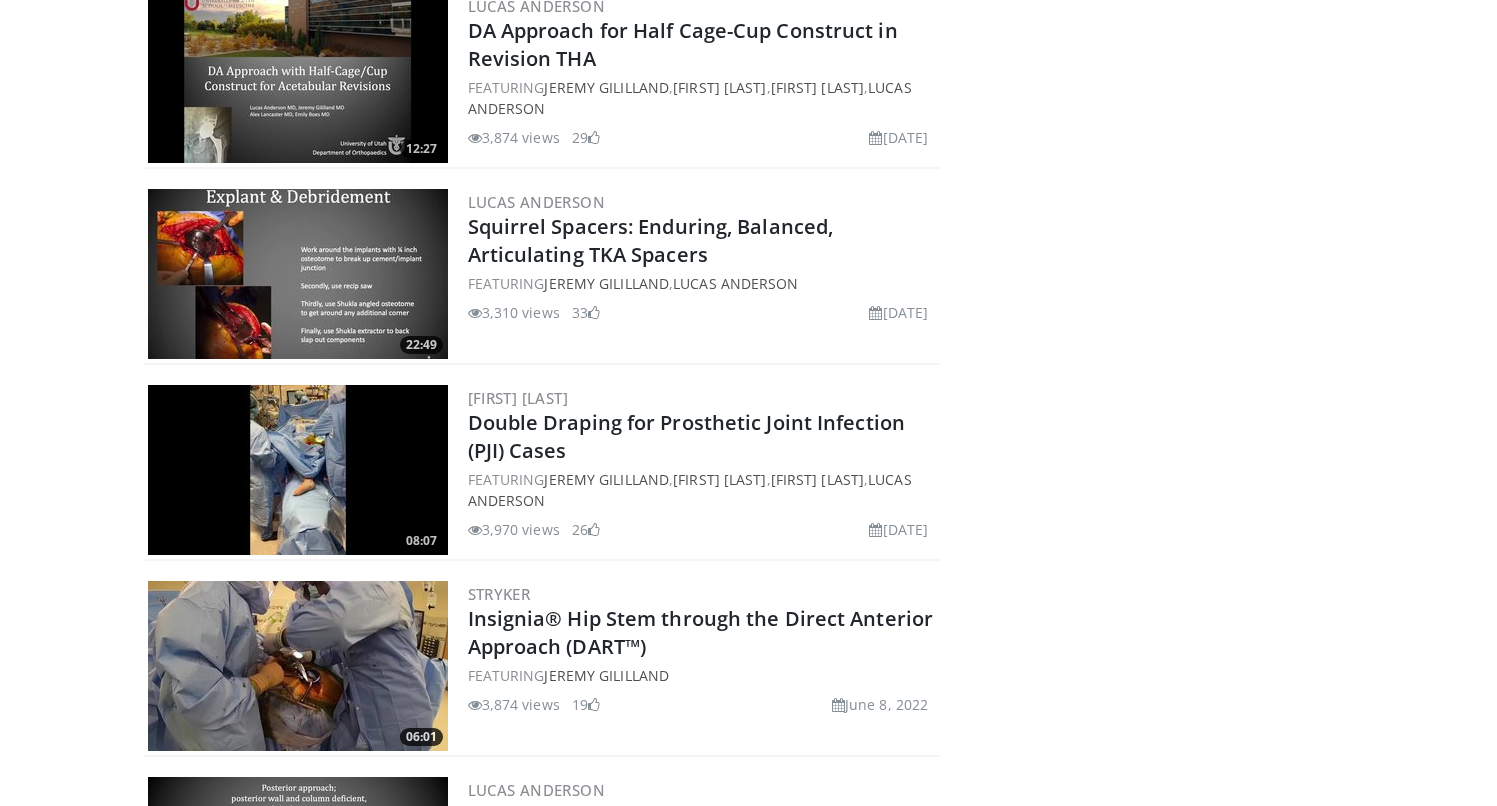 scroll, scrollTop: 595, scrollLeft: 0, axis: vertical 